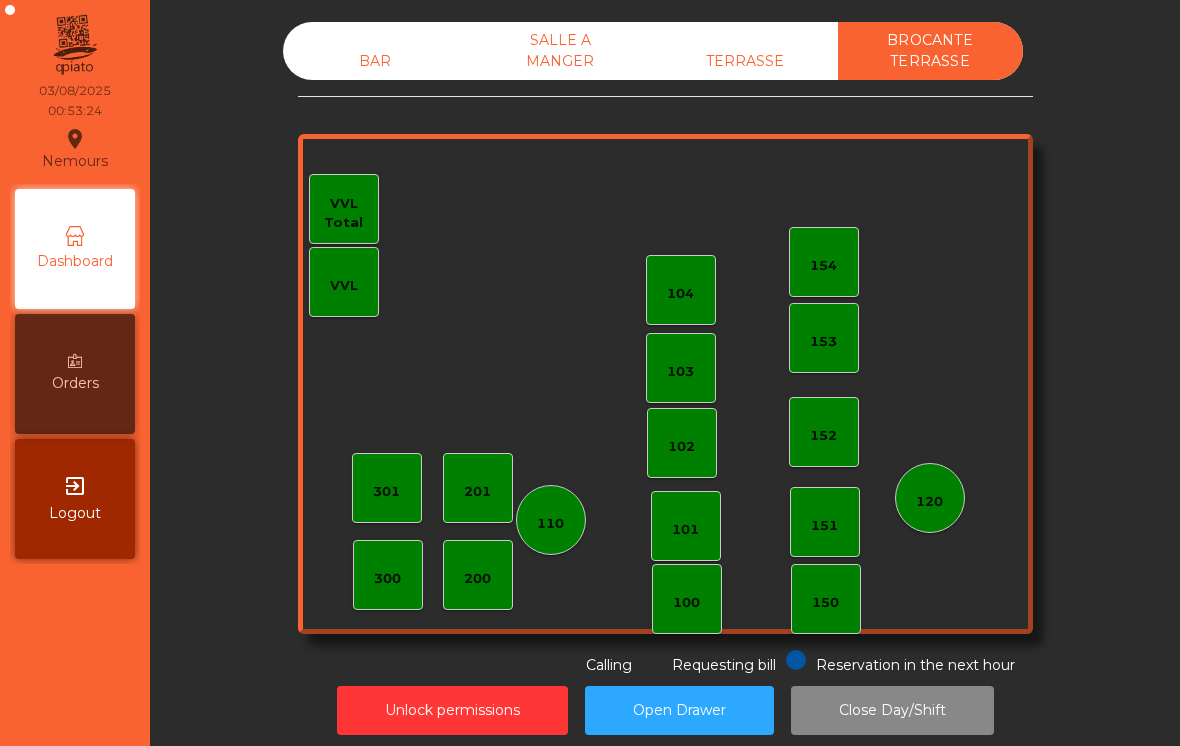 scroll, scrollTop: 0, scrollLeft: 0, axis: both 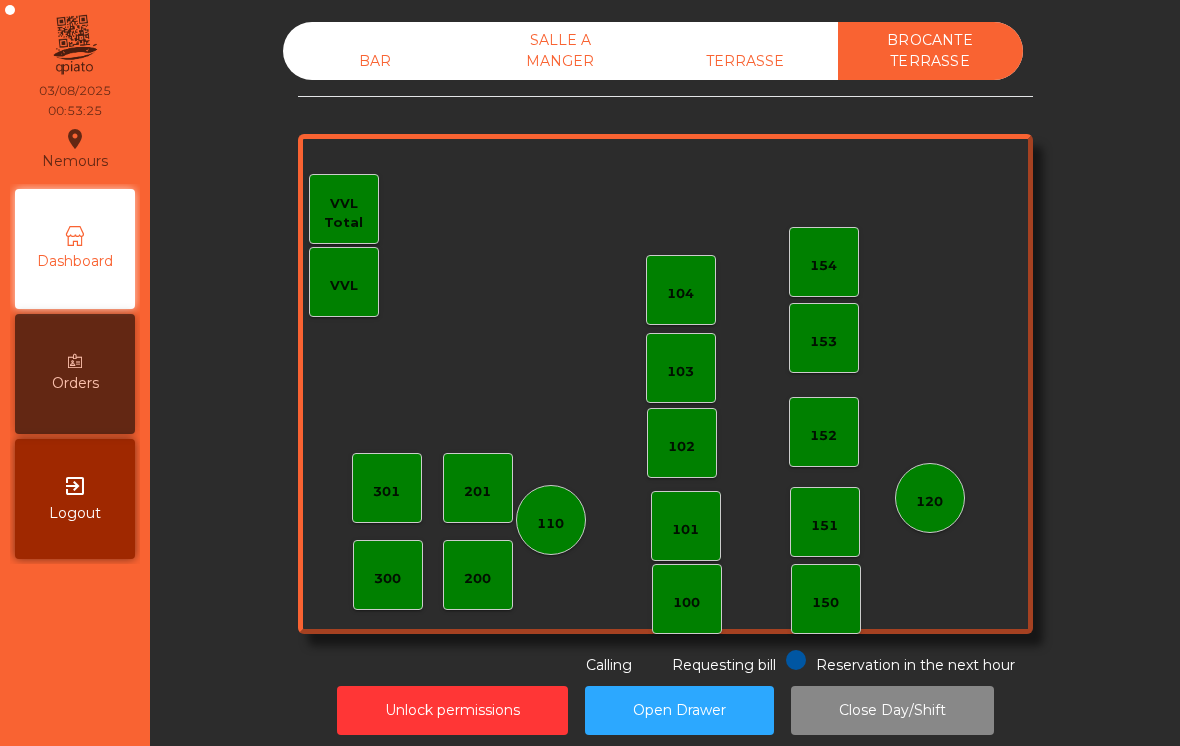 click on "TERRASSE" 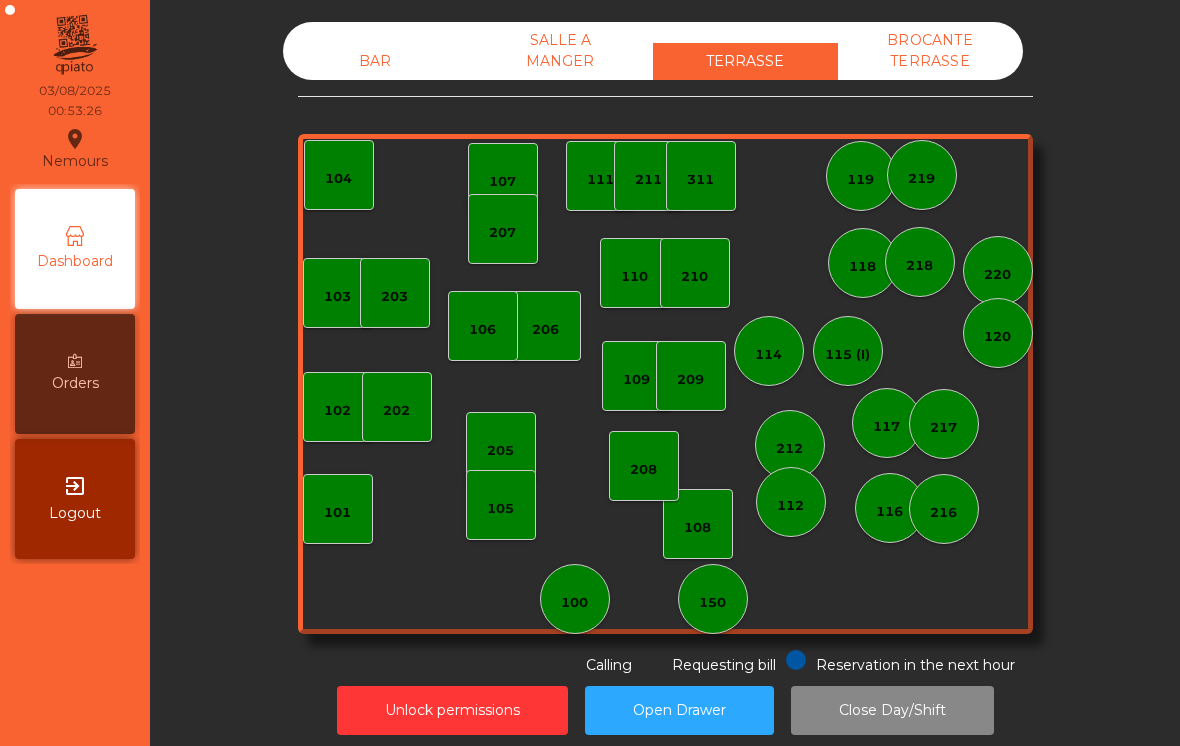 click on "SALLE A MANGER" 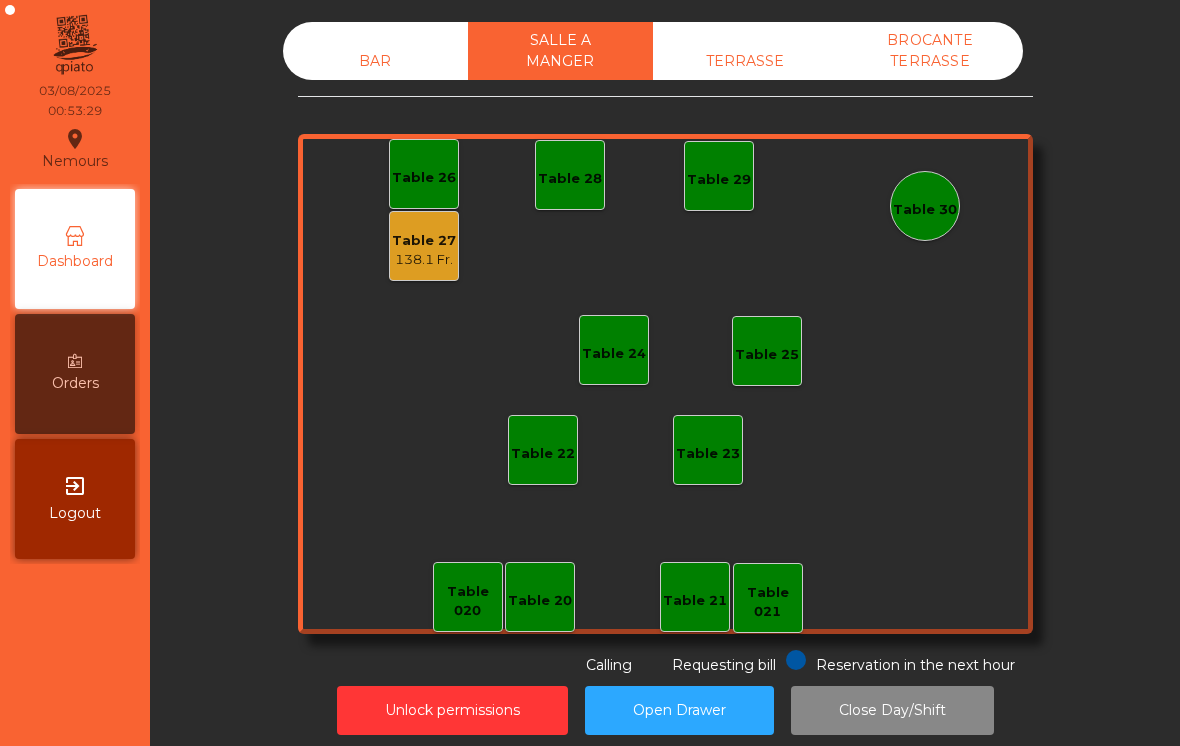 click on "BAR" 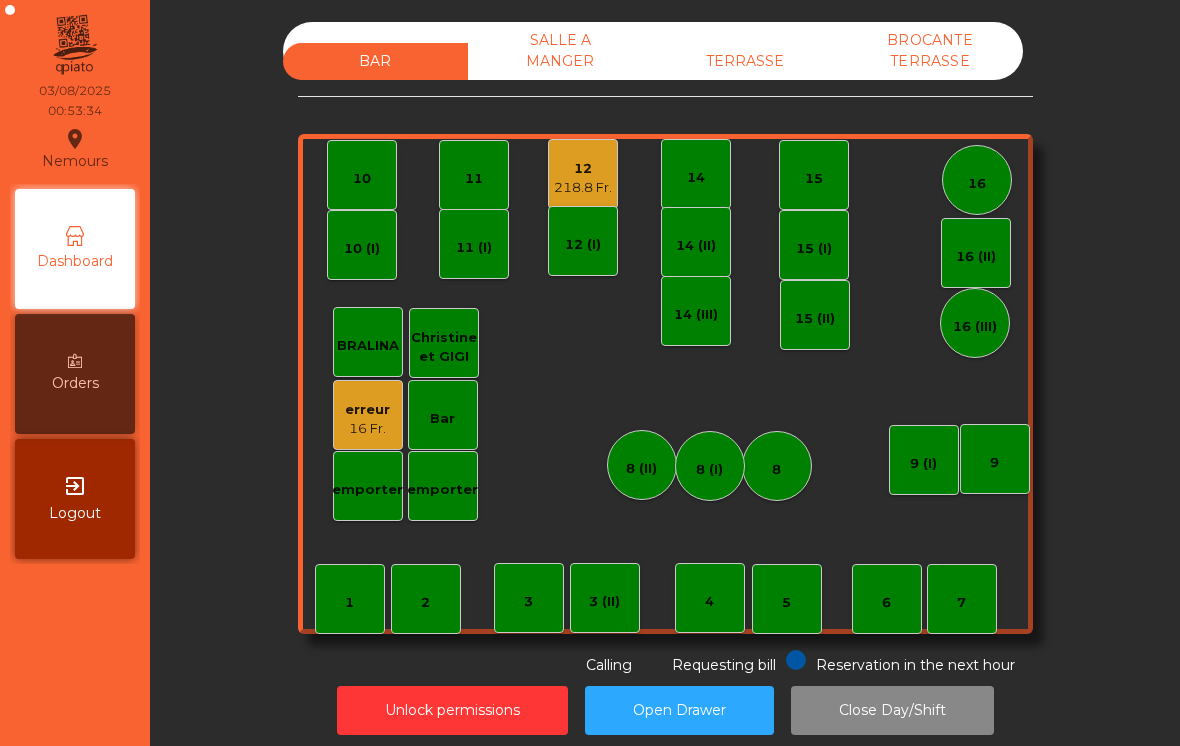 click on "erreur" 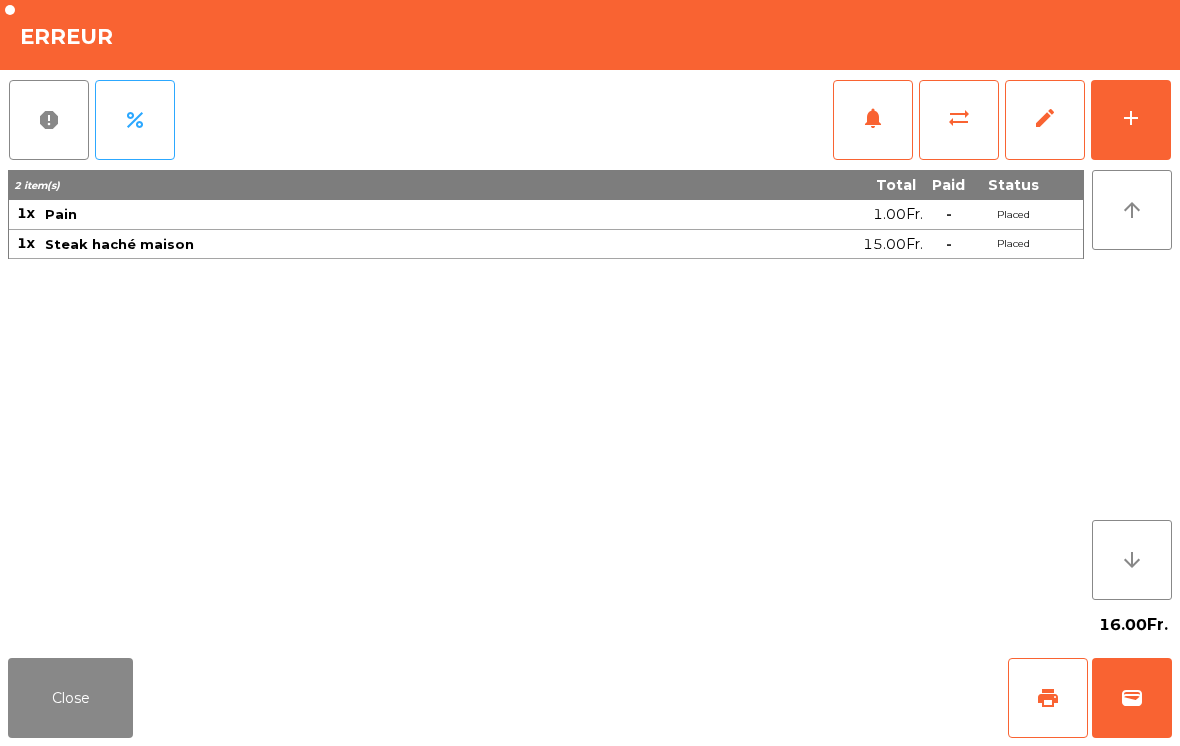 click on "Close" 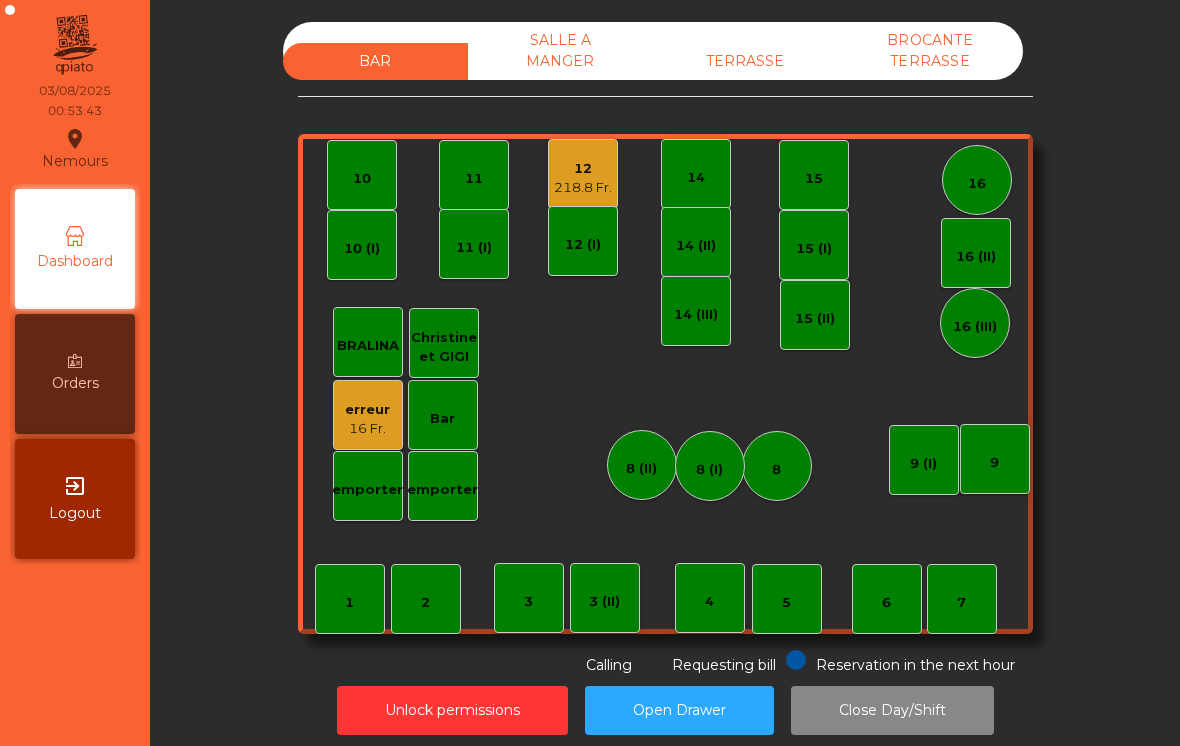 click on "Unlock permissions" 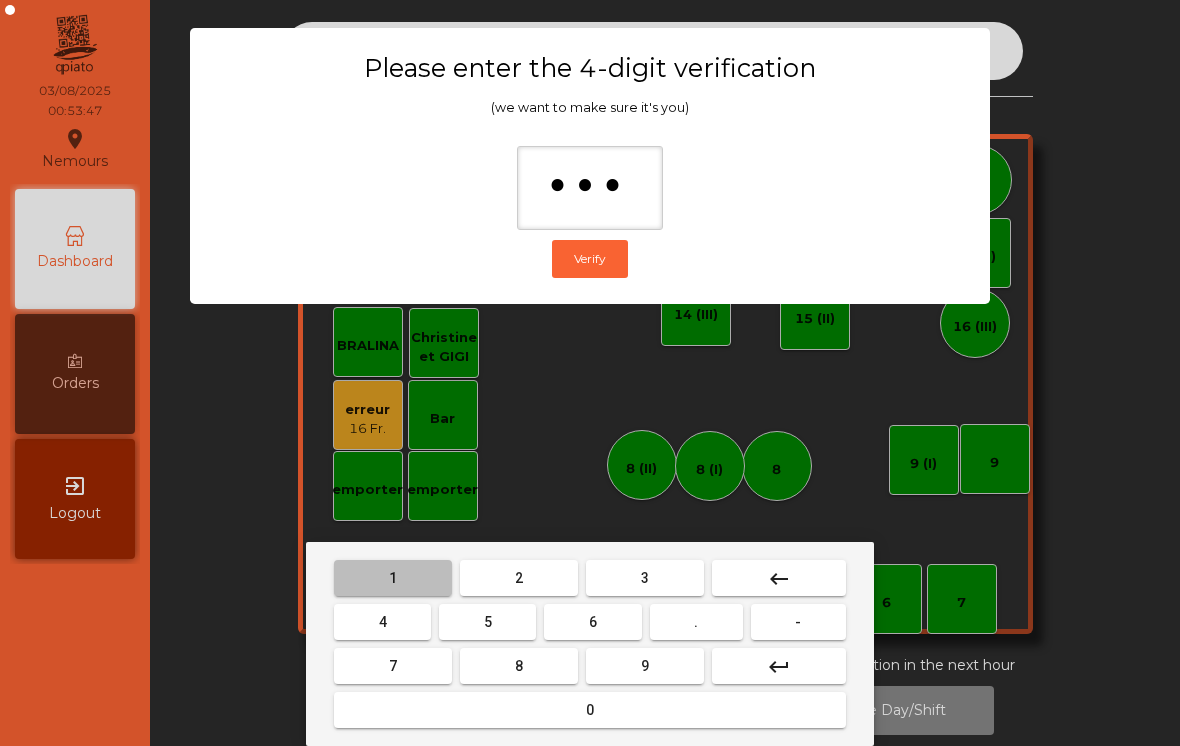 type on "****" 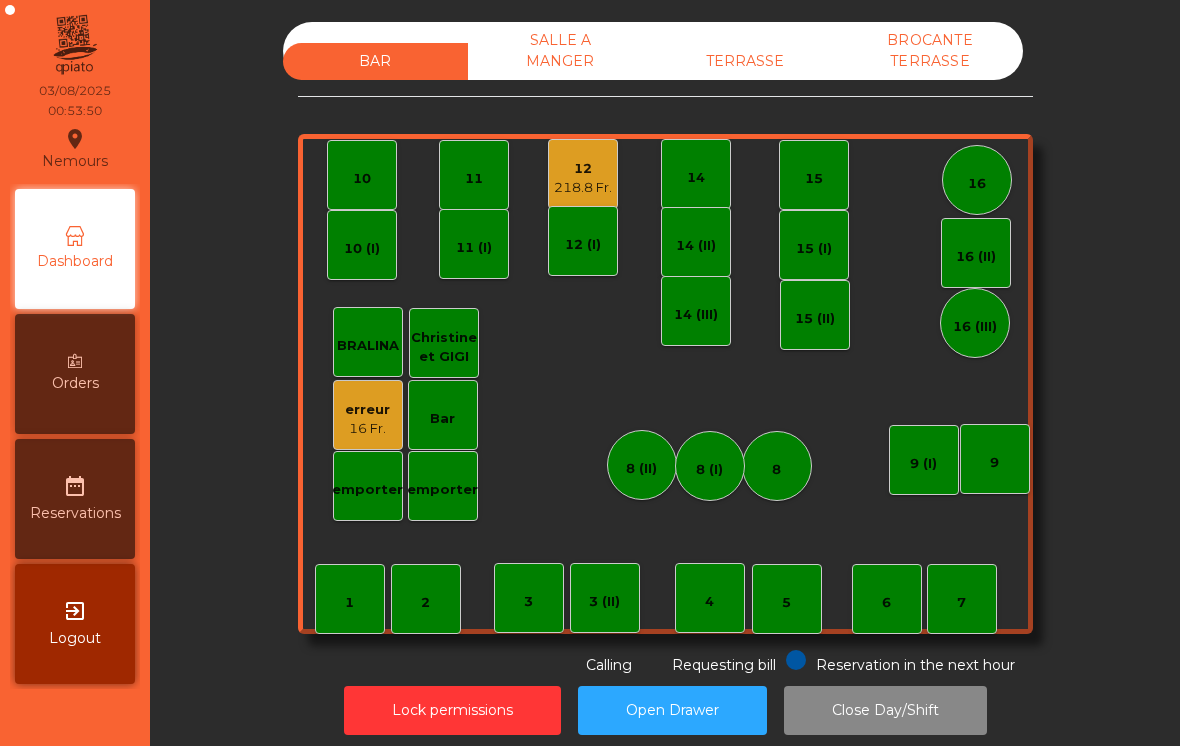 click on "erreur    16 Fr." 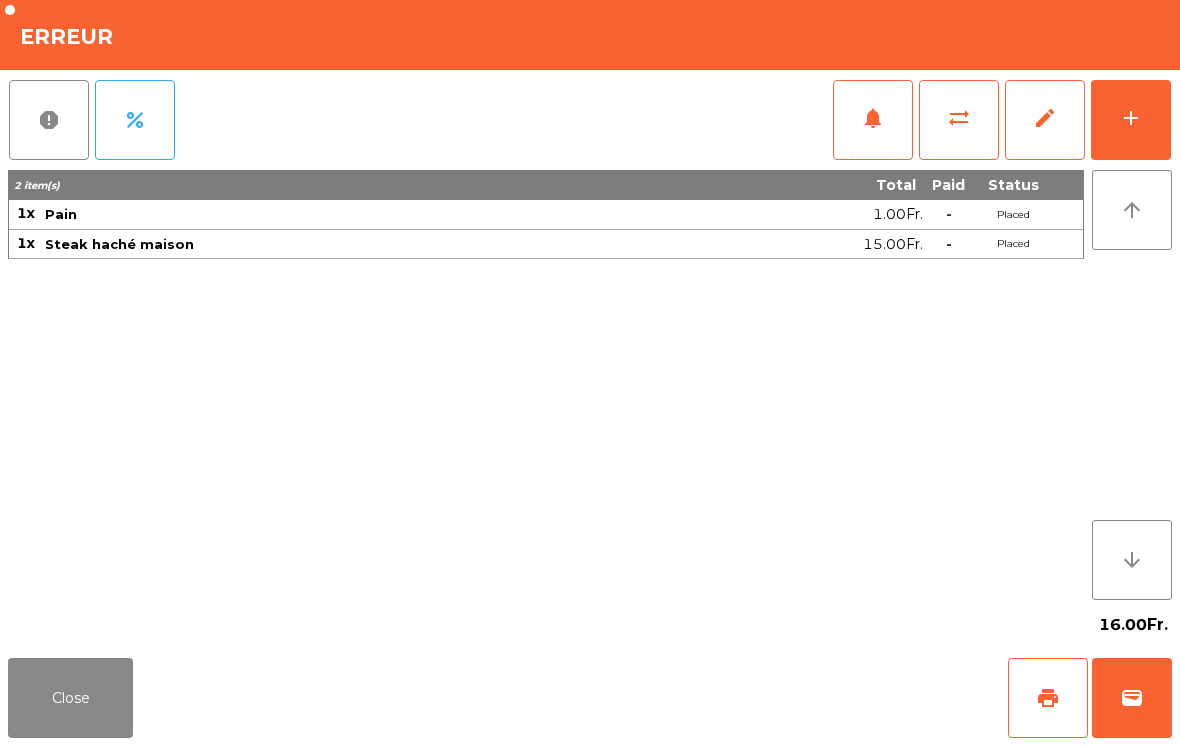 click on "edit" 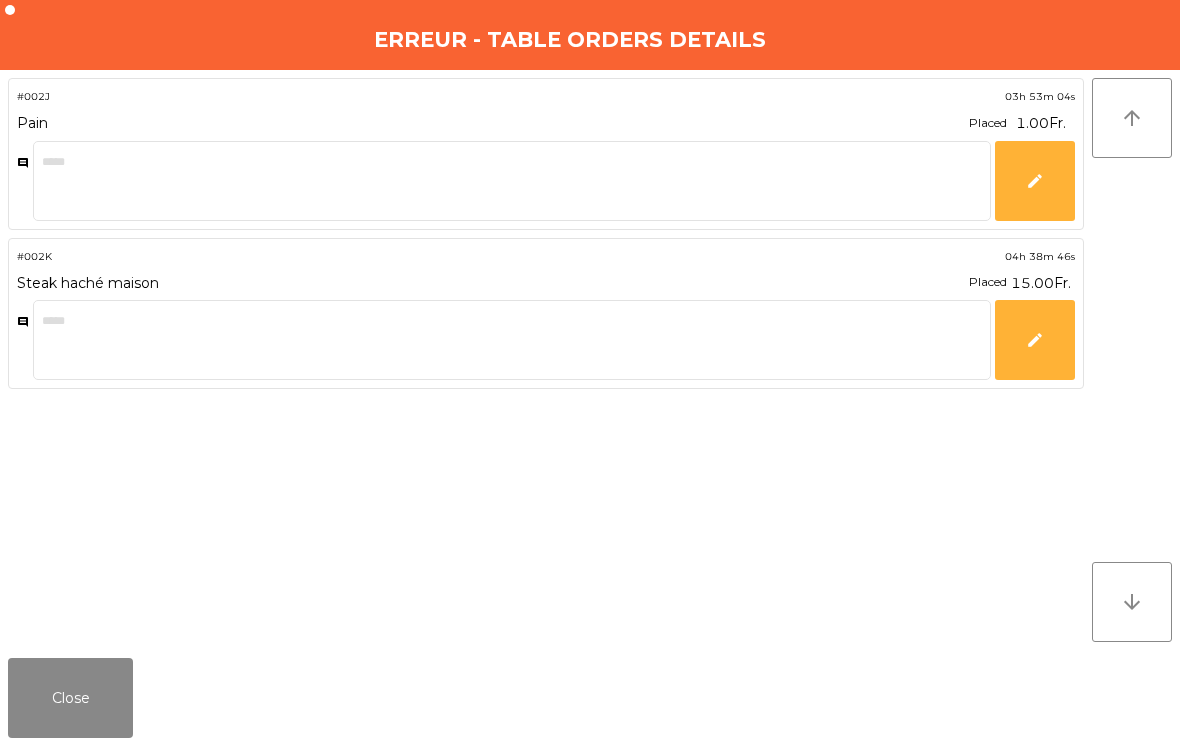 click on "edit" 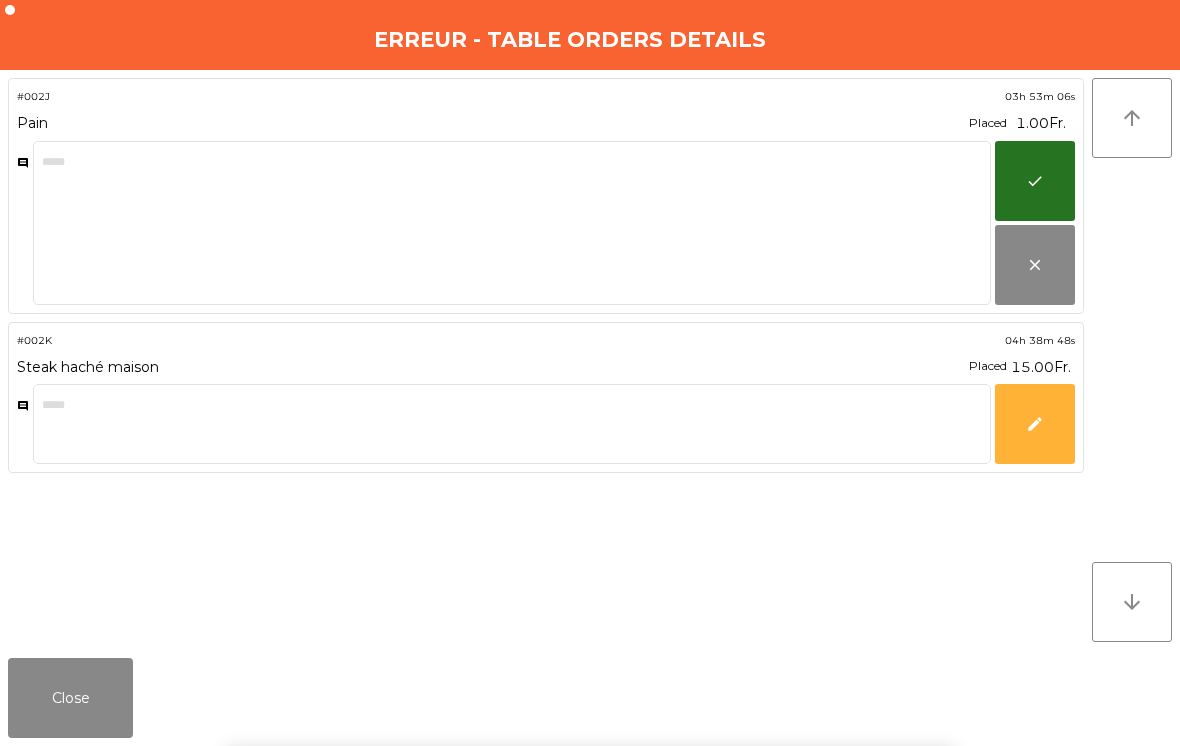 click on "arrow_upward arrow_downward" 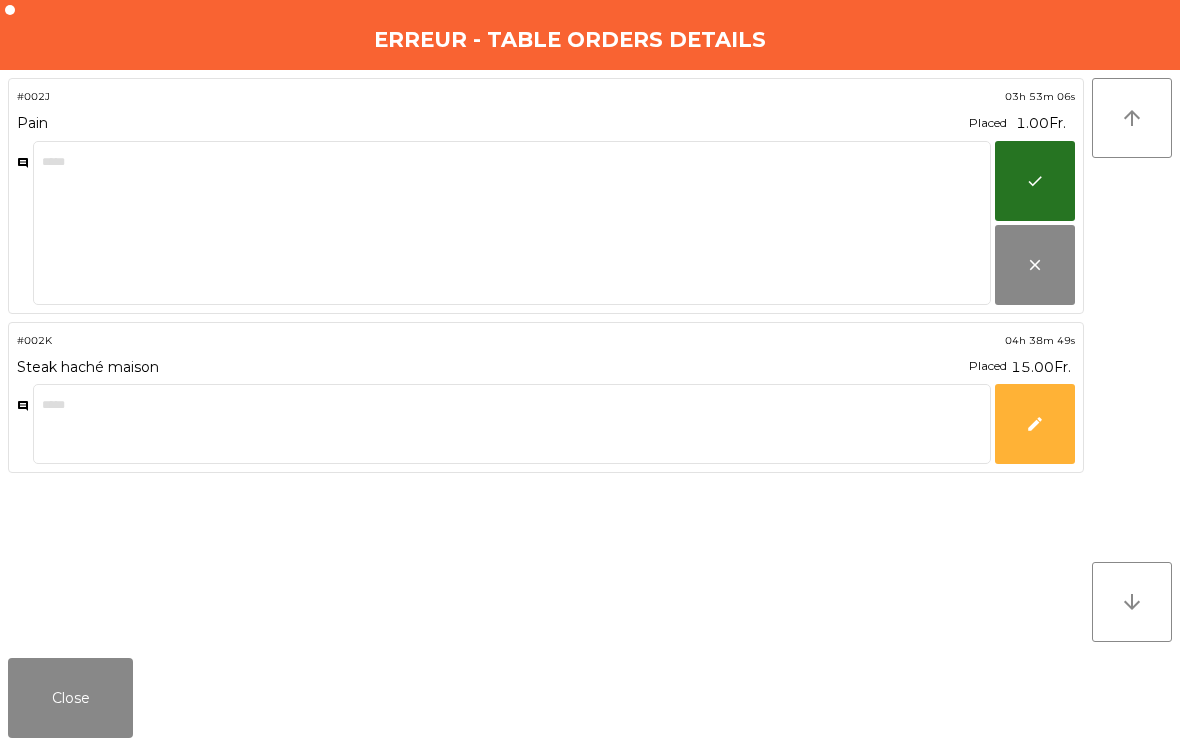 click on "close" 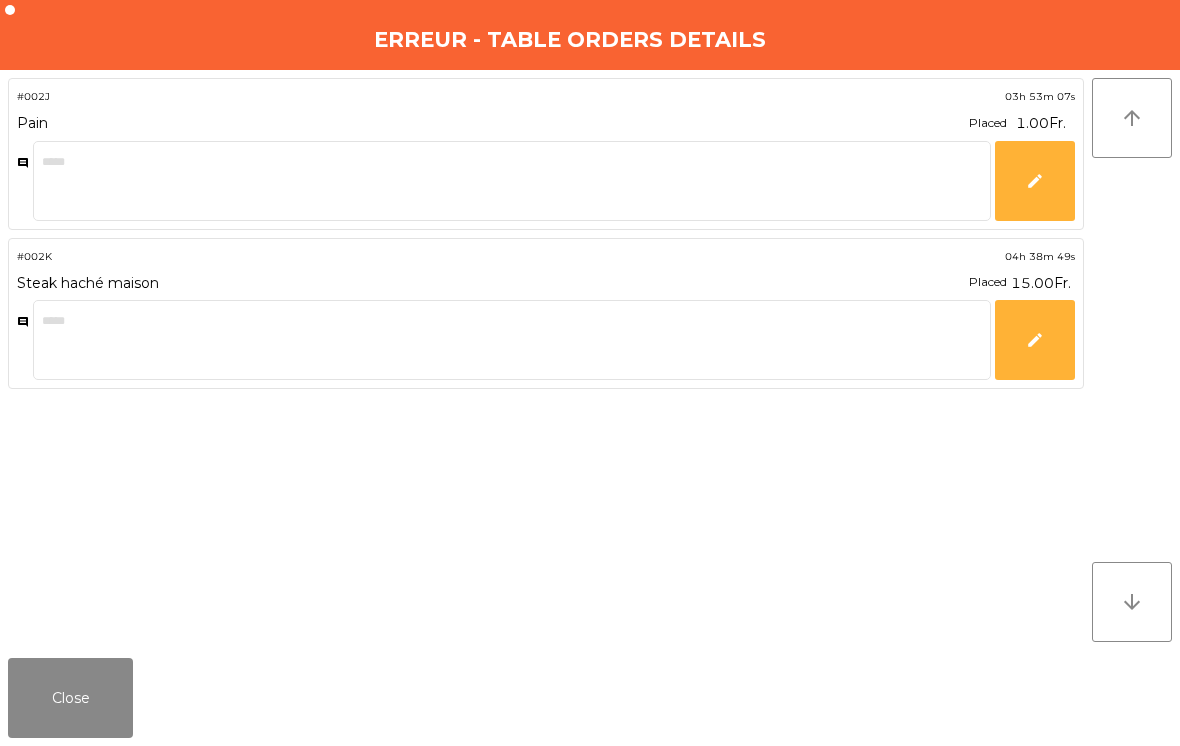 click on "Close" 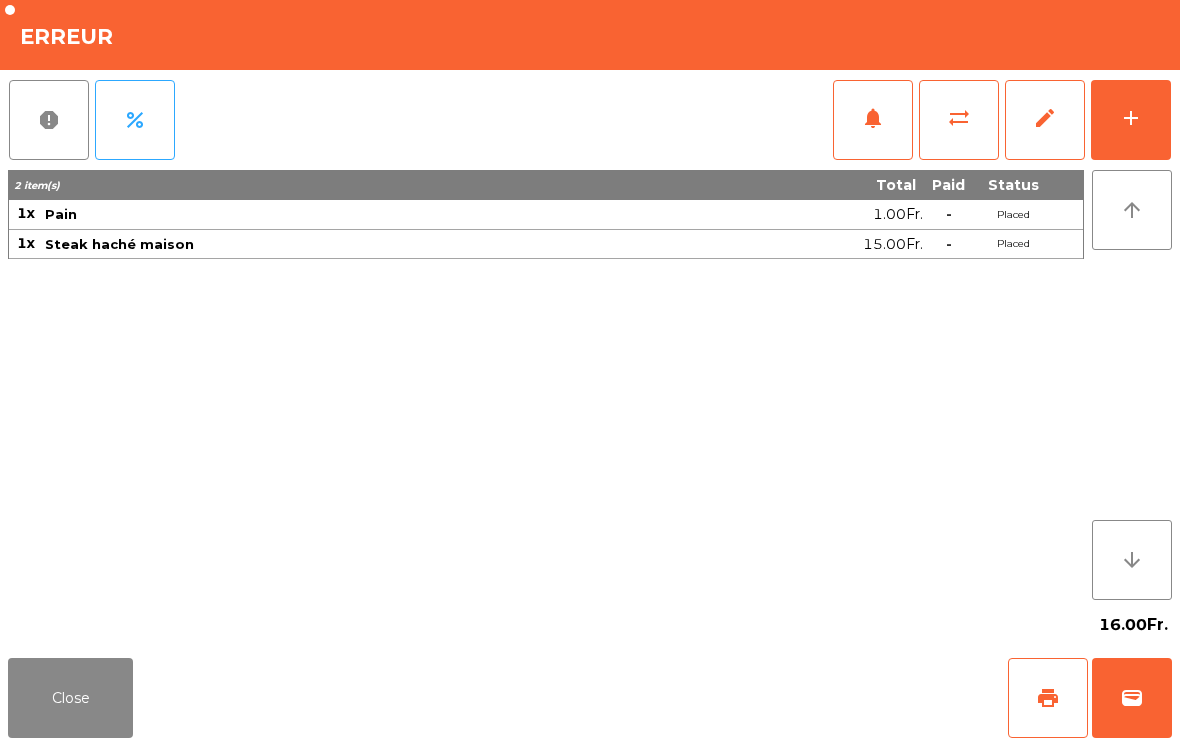 click on "Close" 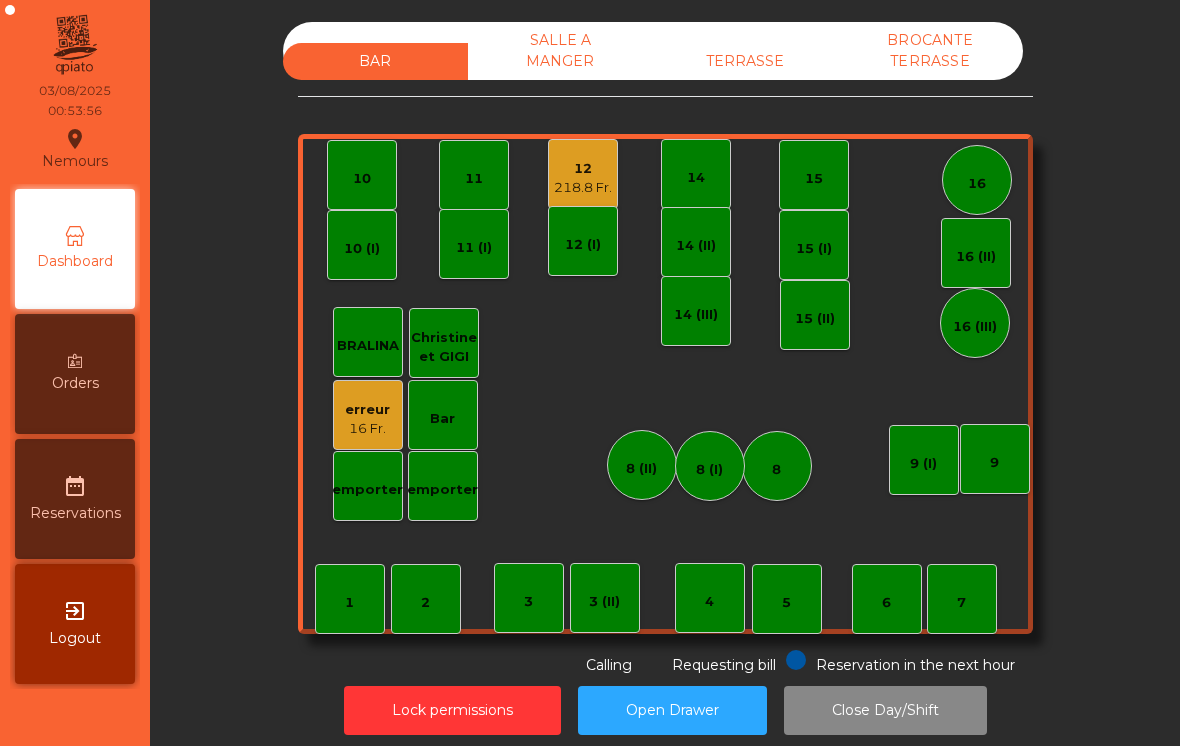 click on "Lock permissions" 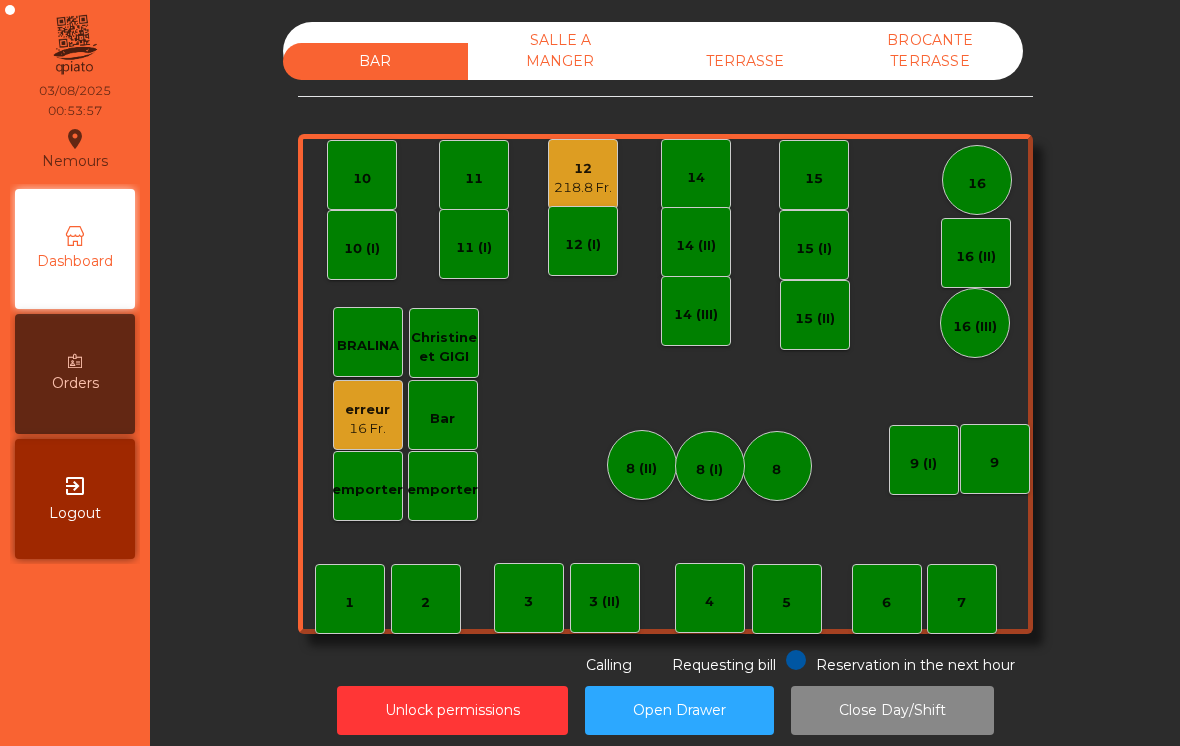 click on "Unlock permissions" 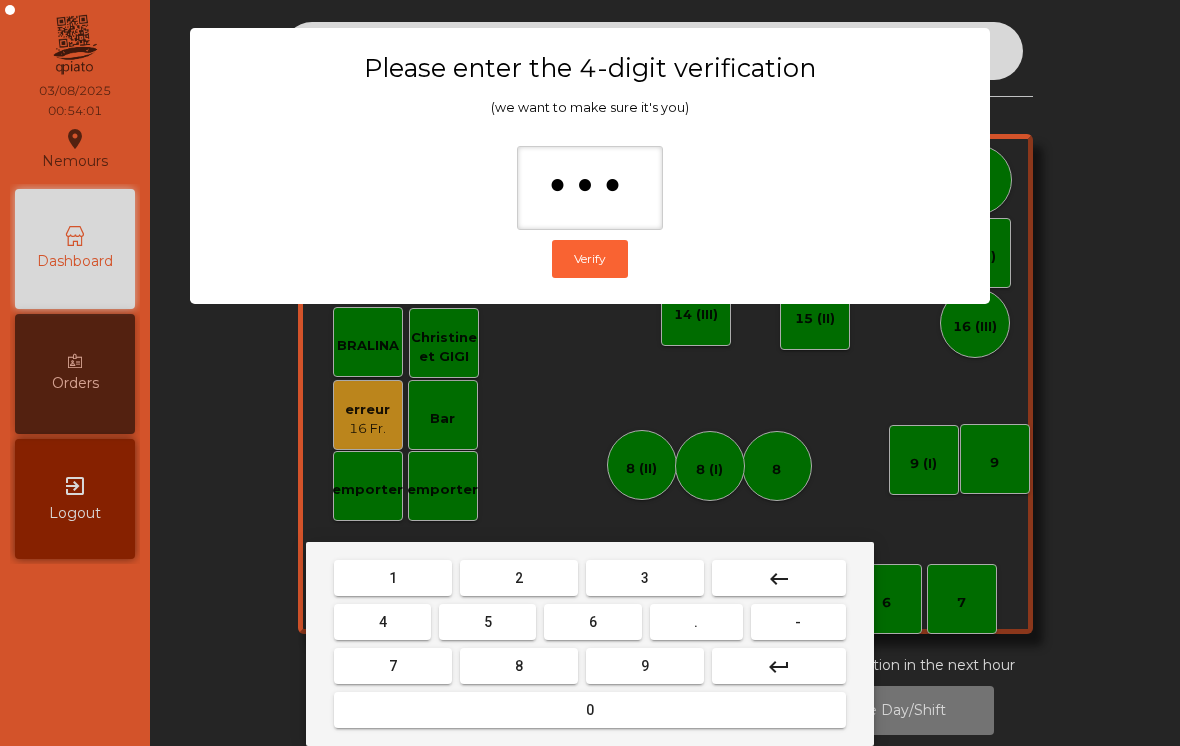 type on "****" 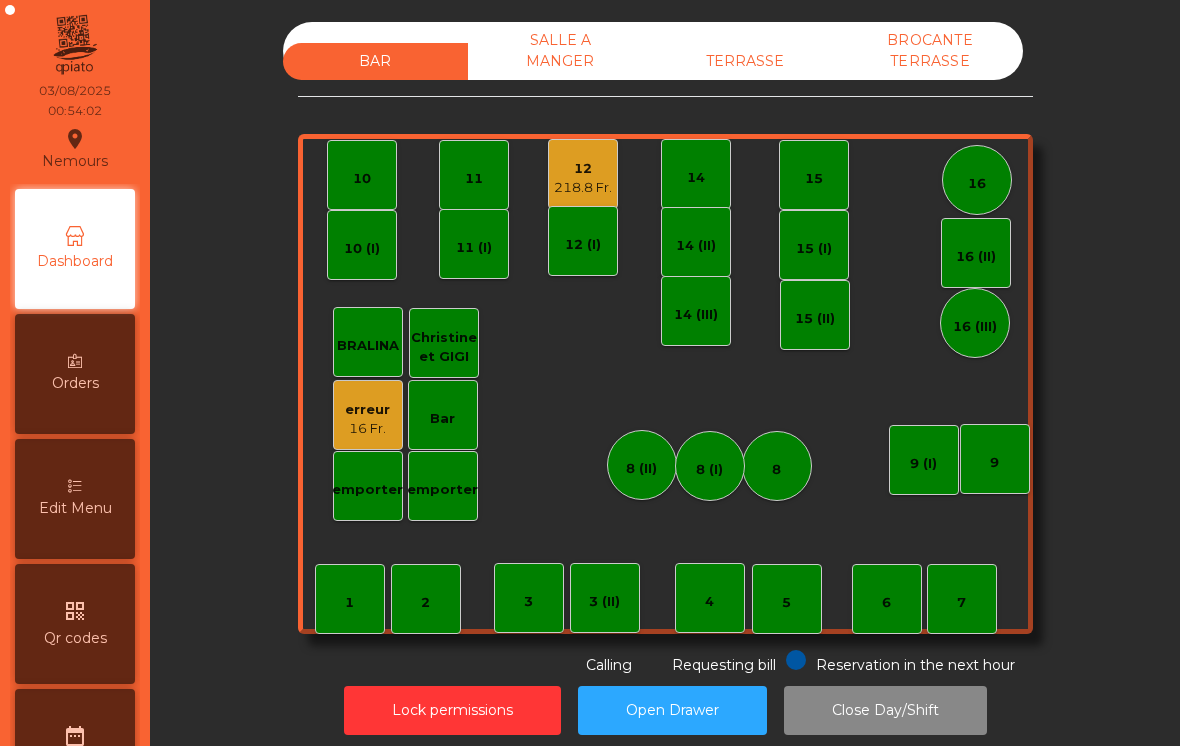 click on "BAR   SALLE A MANGER   TERRASSE   BROCANTE TERRASSE    1   2    3   4    5    6    7    8   9   10    11    12   218.8 Fr.    14   15    16   Bar   3 (II)   14 (II)   15 (I)   erreur    16 Fr.   emporter   16 (II)   8 (II)   BRALINA    14 (III)   15 (II)   16 (III)   9 (I)   10 (I)   11 (I)   12 (I)   8 (I)   Christine et GIGI   emporter  Reservation in the next hour Requesting bill Calling" 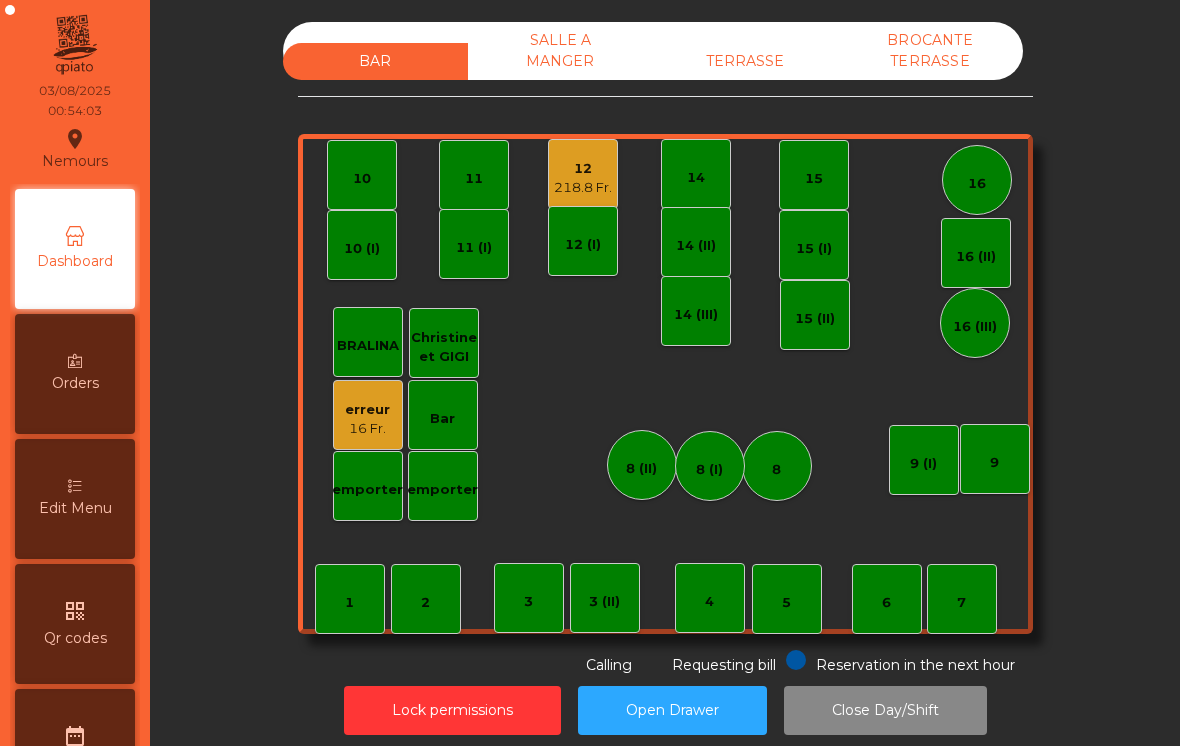 click on "erreur" 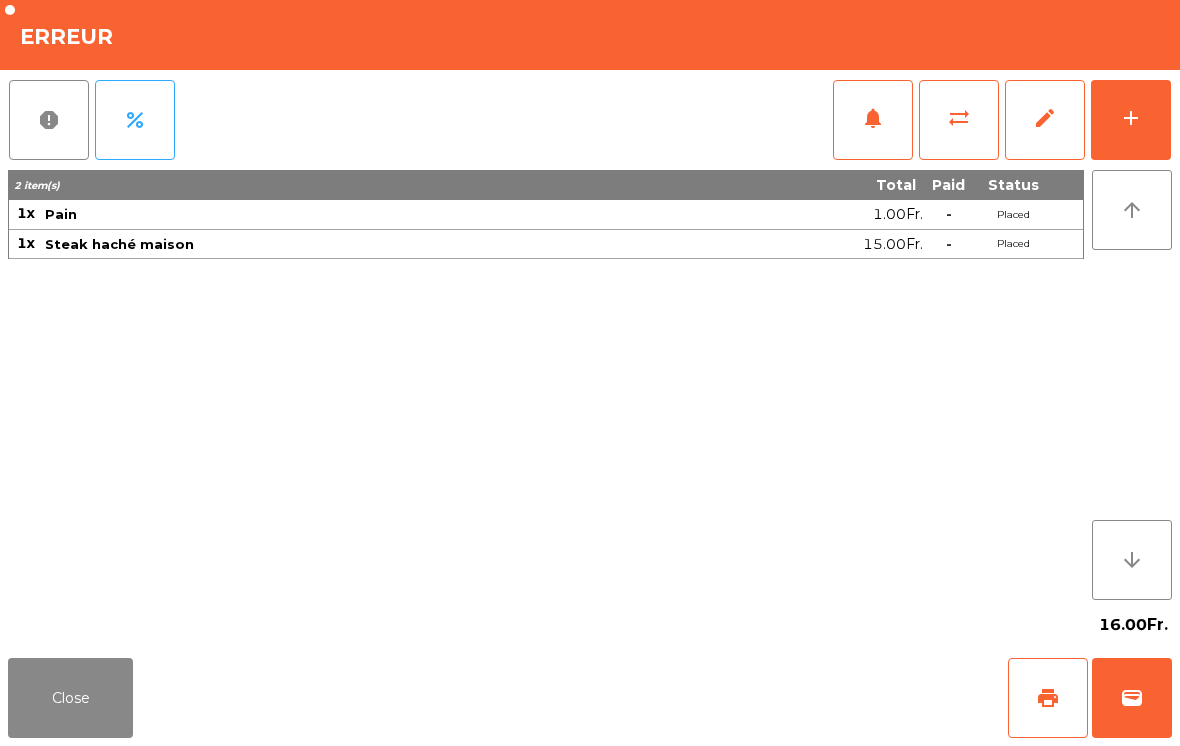 click on "edit" 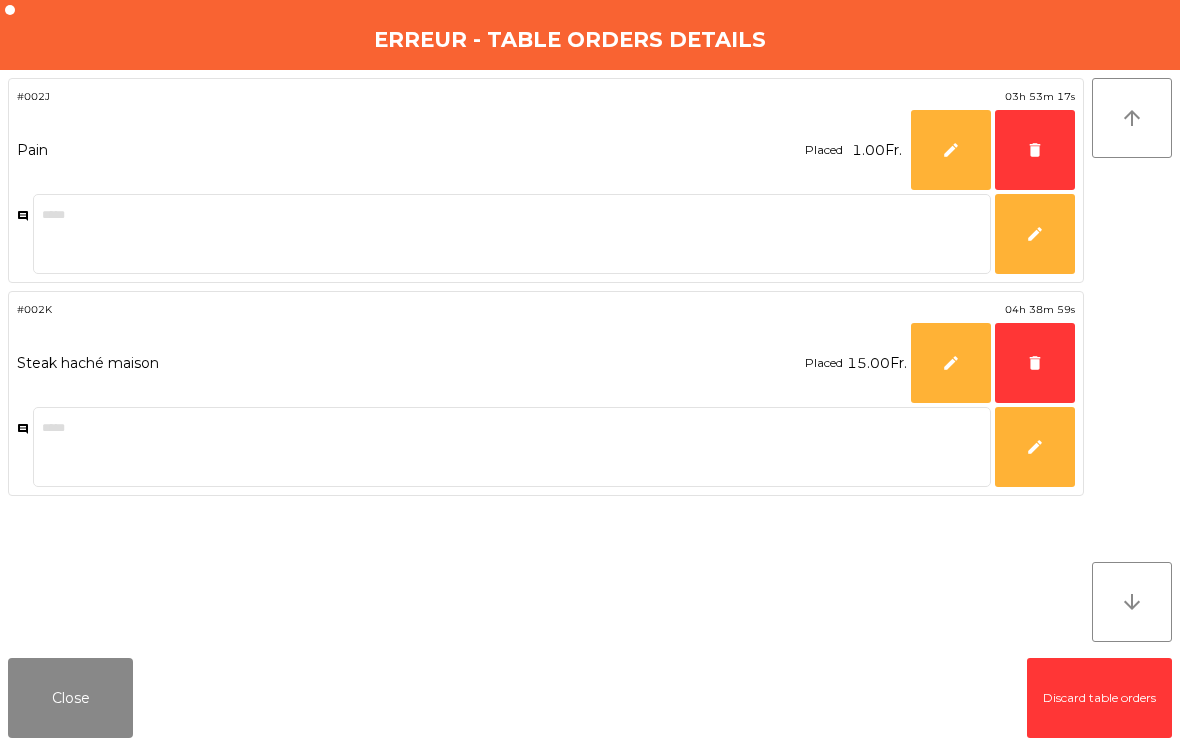 click on "delete" 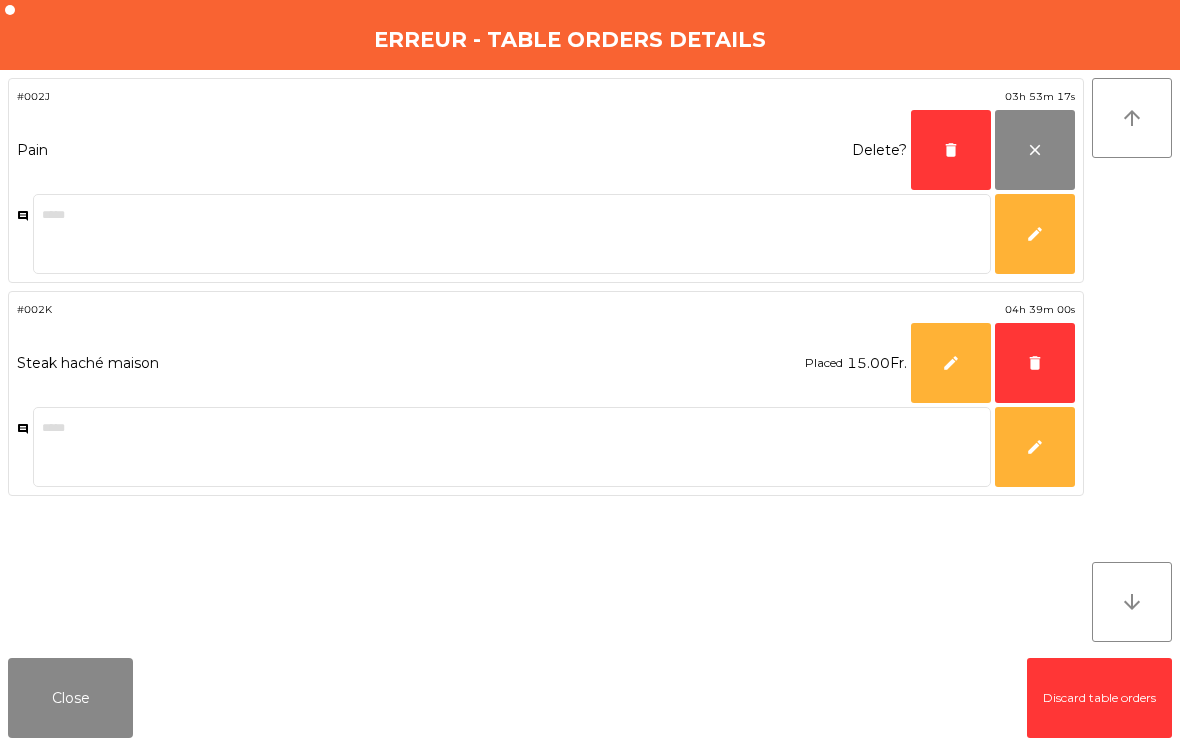 click on "delete" 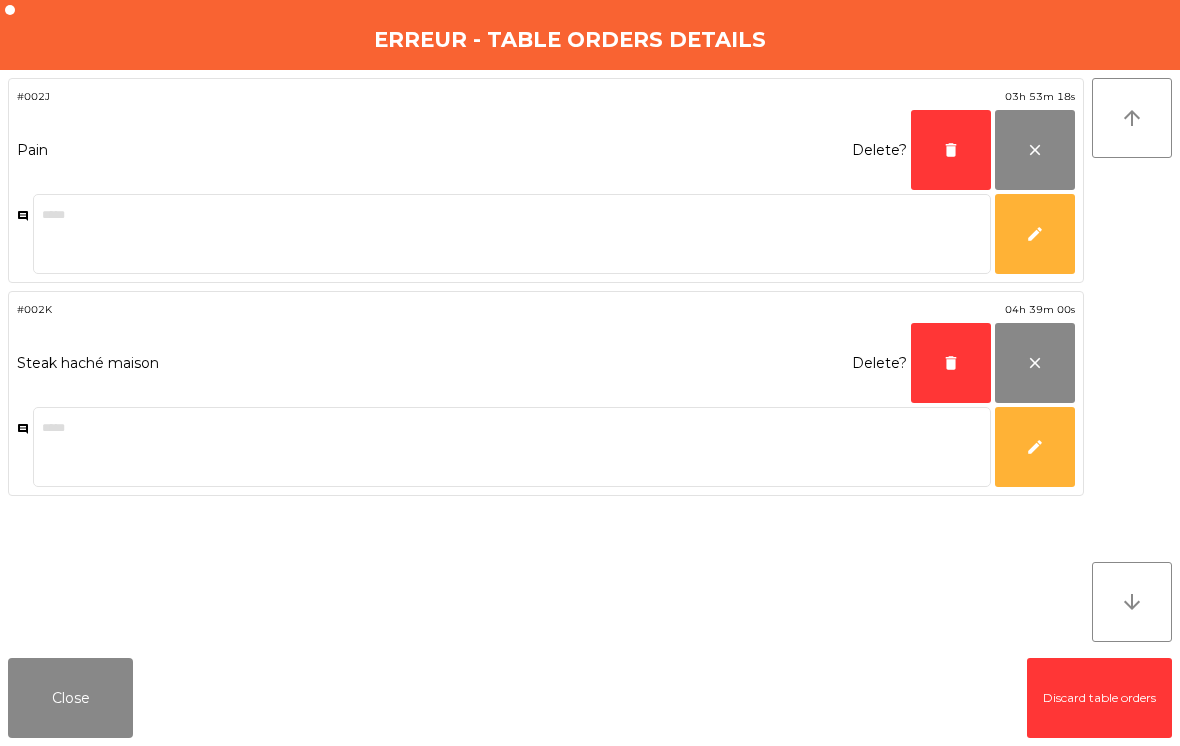 click on "delete" 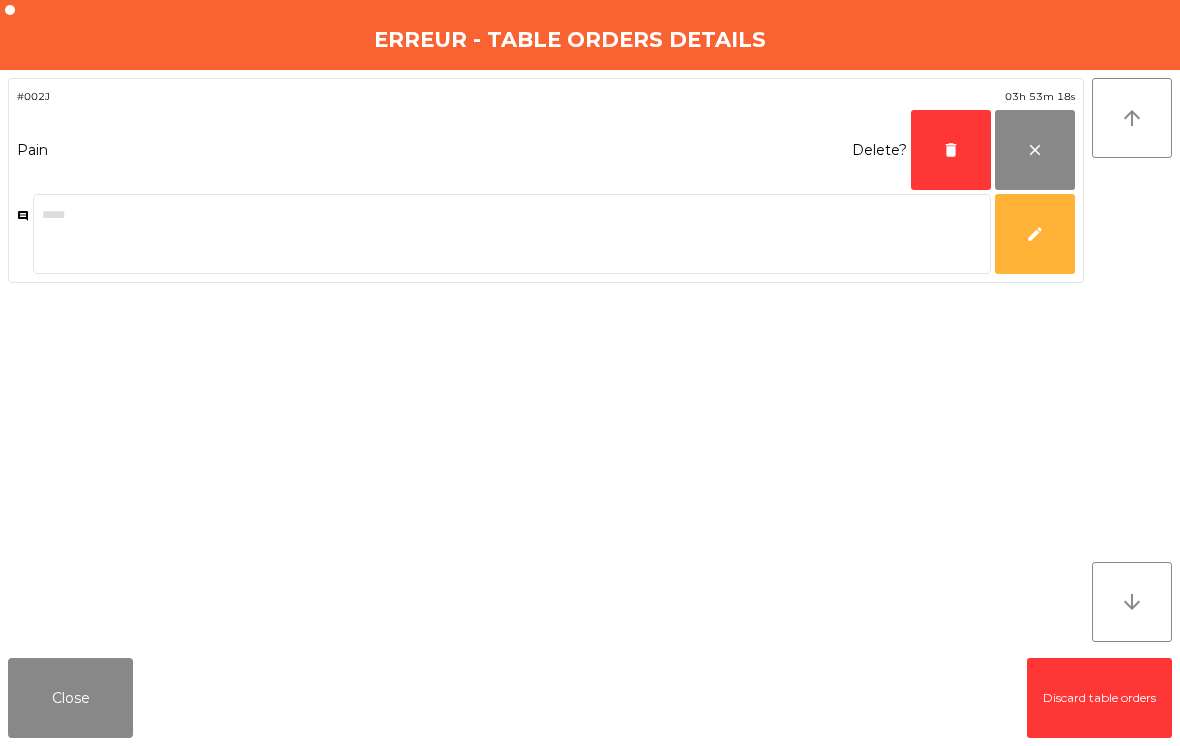 click on "delete" 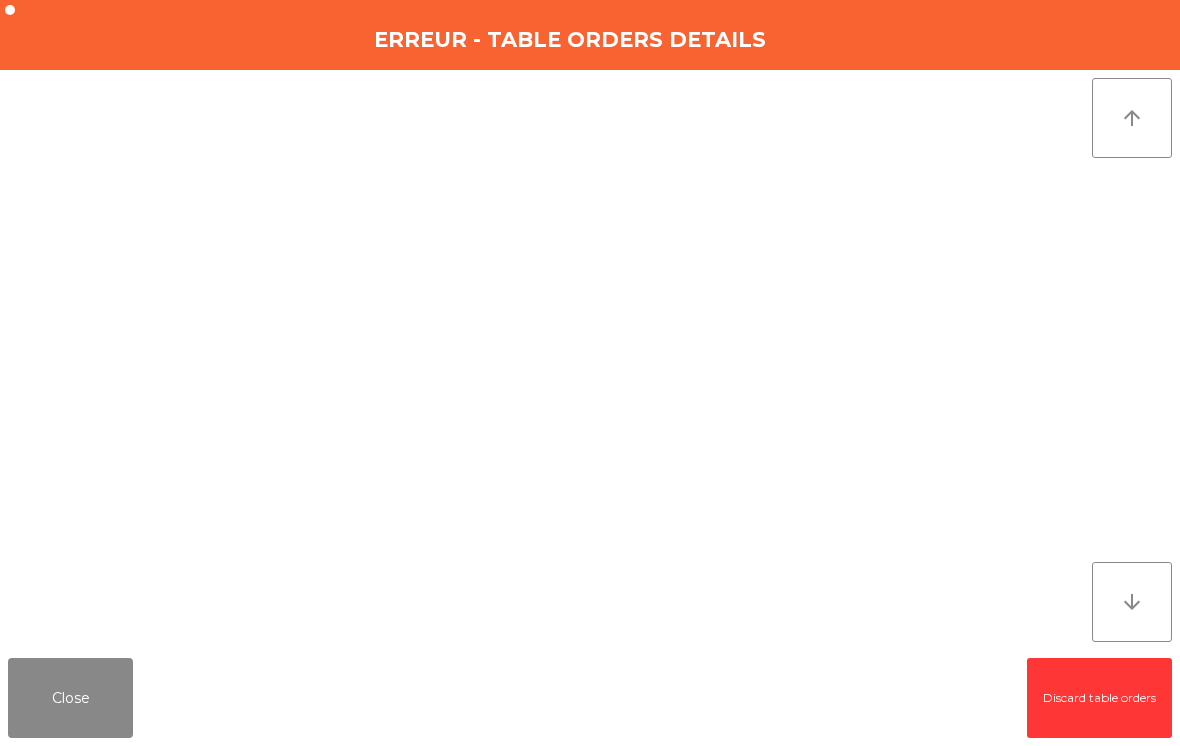 click on "Close" 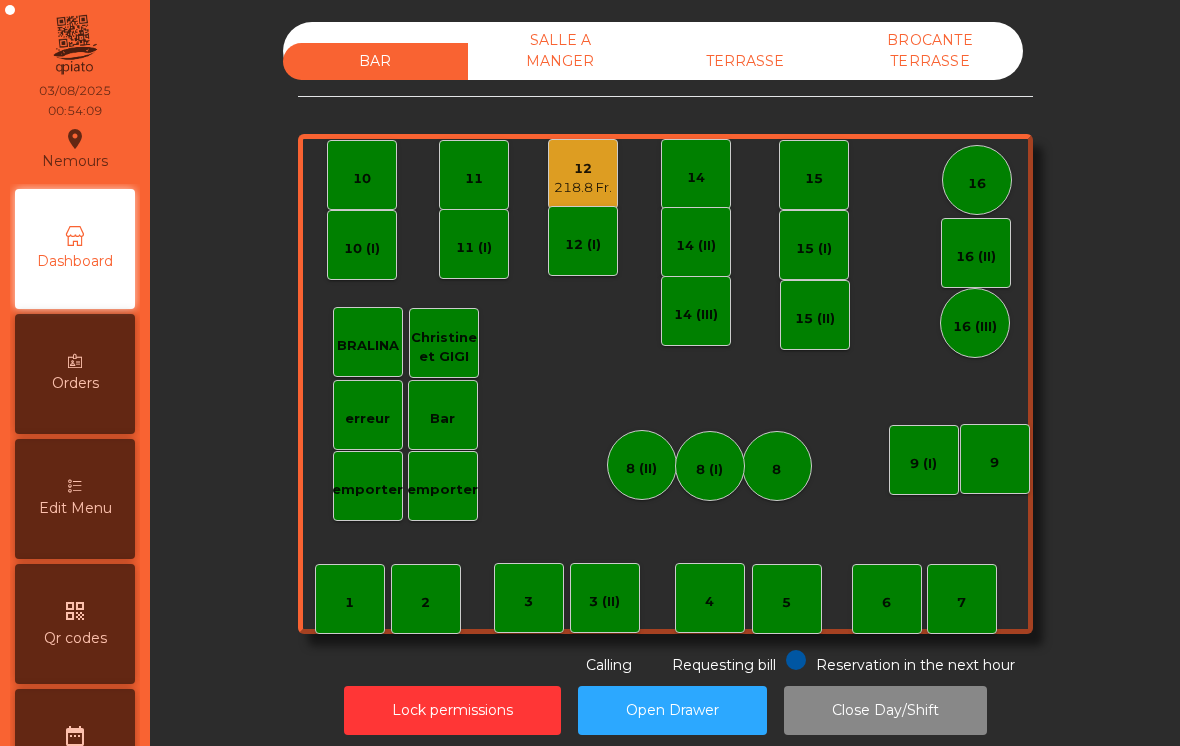 click on "12" 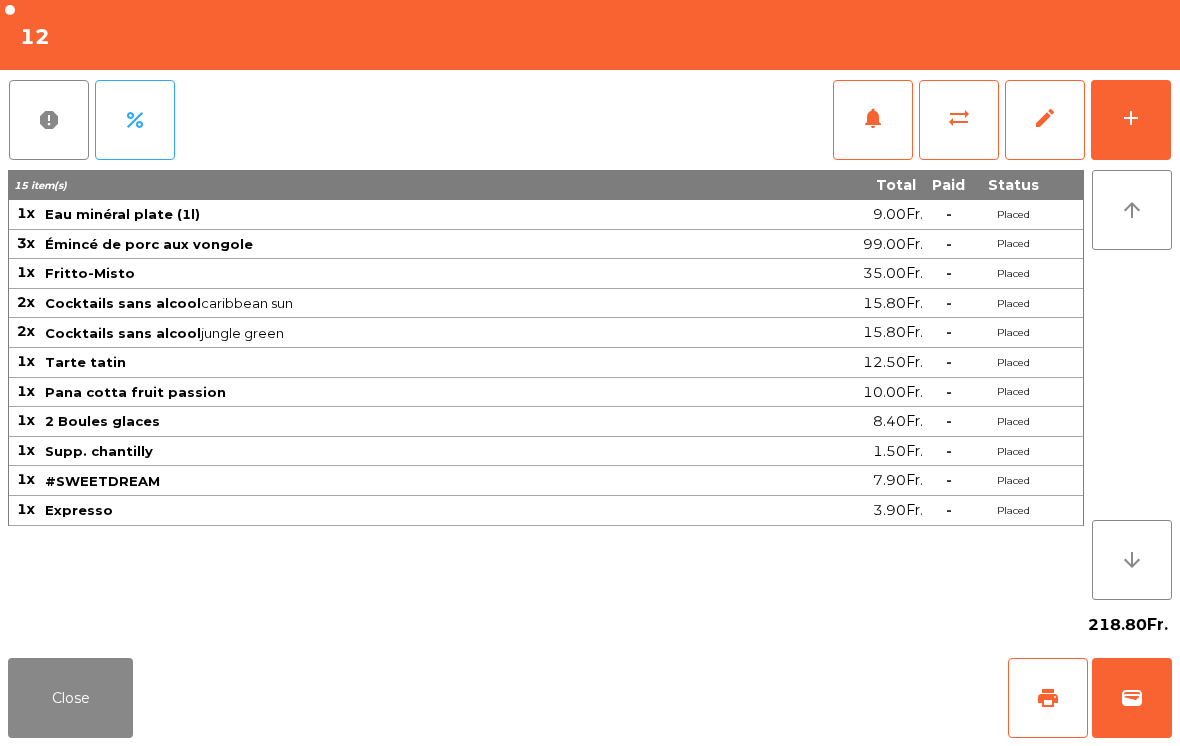 click on "edit" 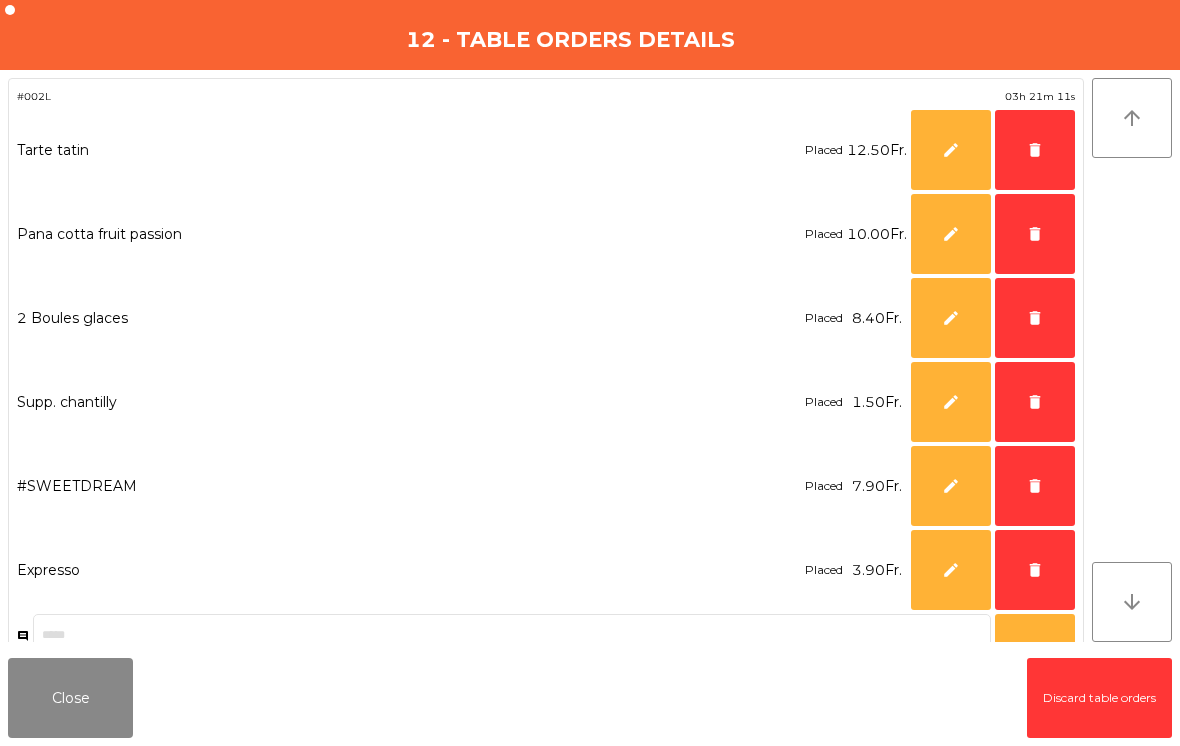 click on "delete" 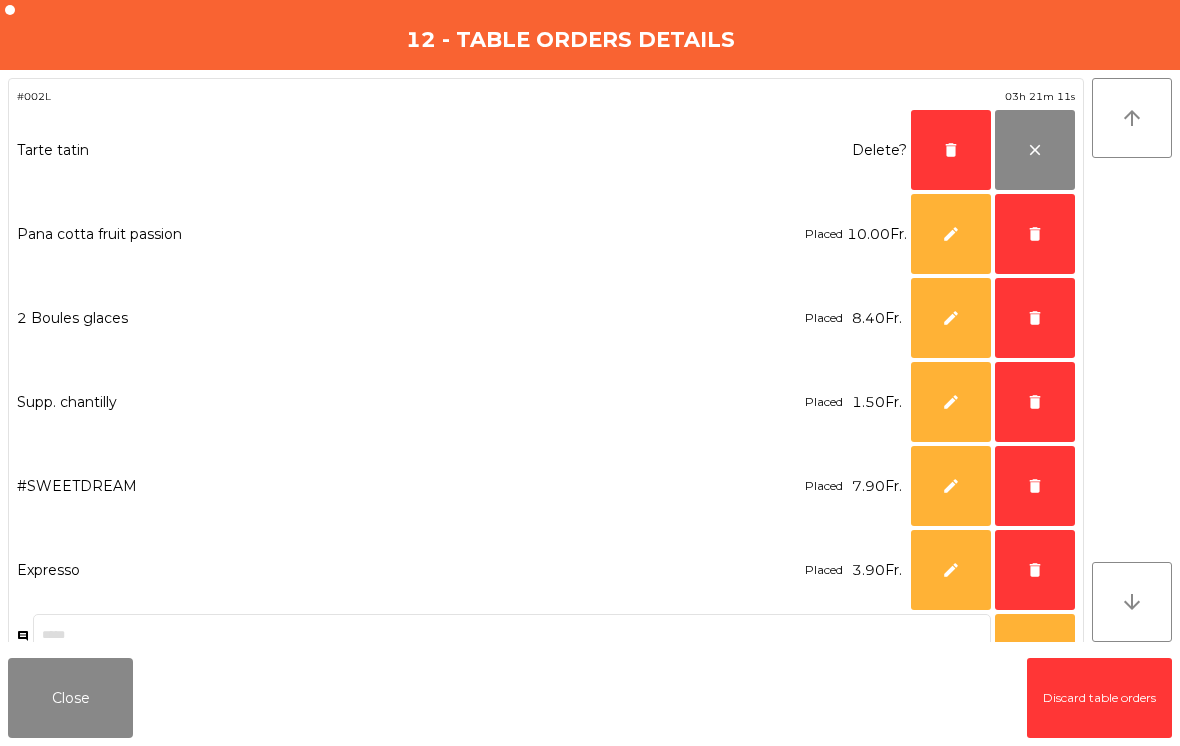 click on "delete" 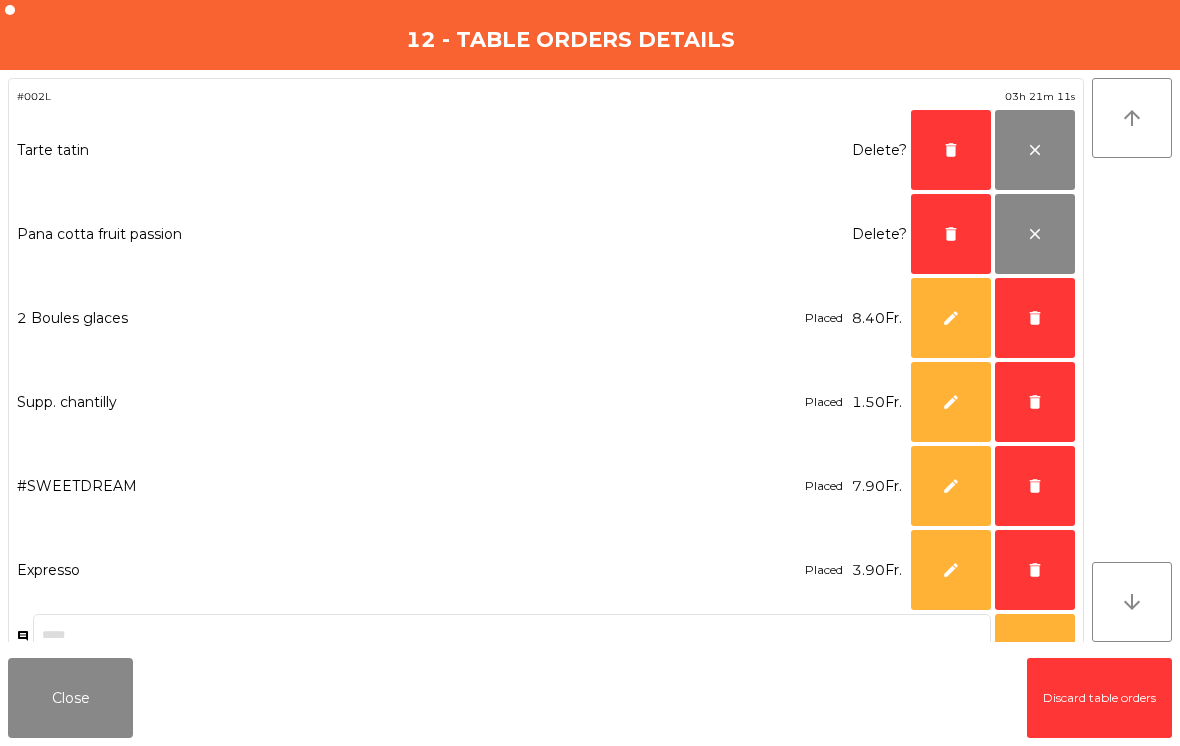 click on "delete" 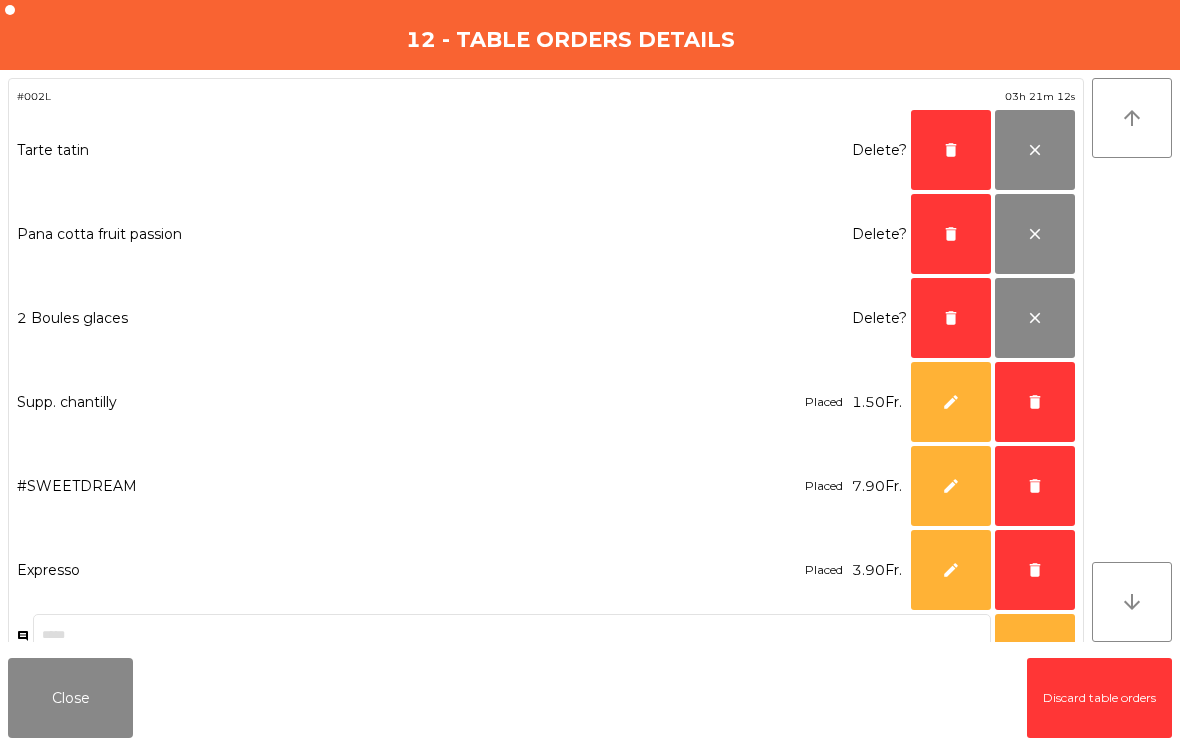click on "delete" 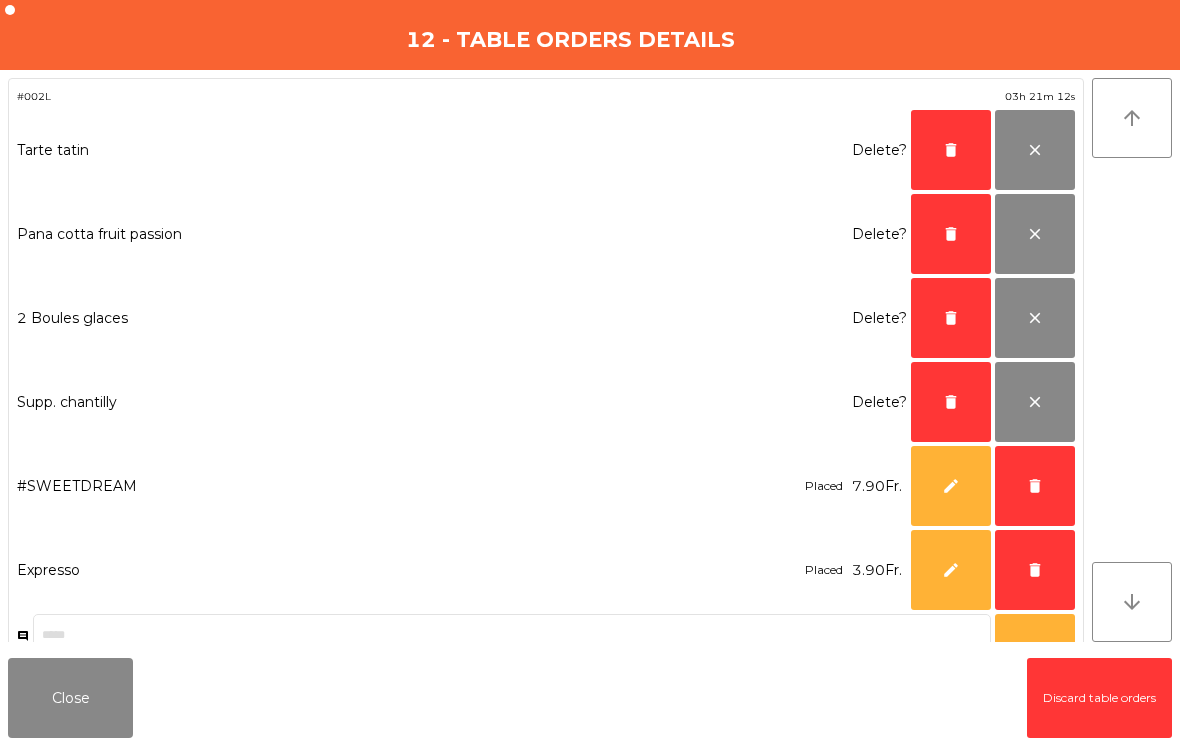 click on "delete" 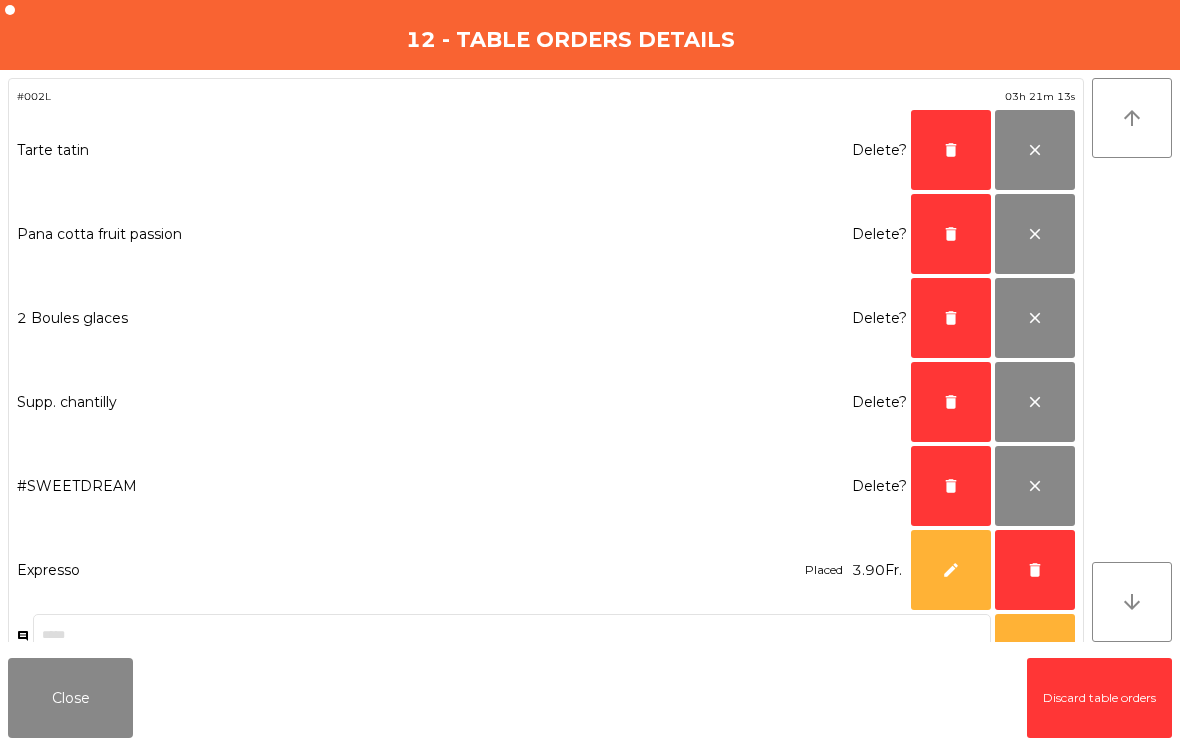 click on "delete" 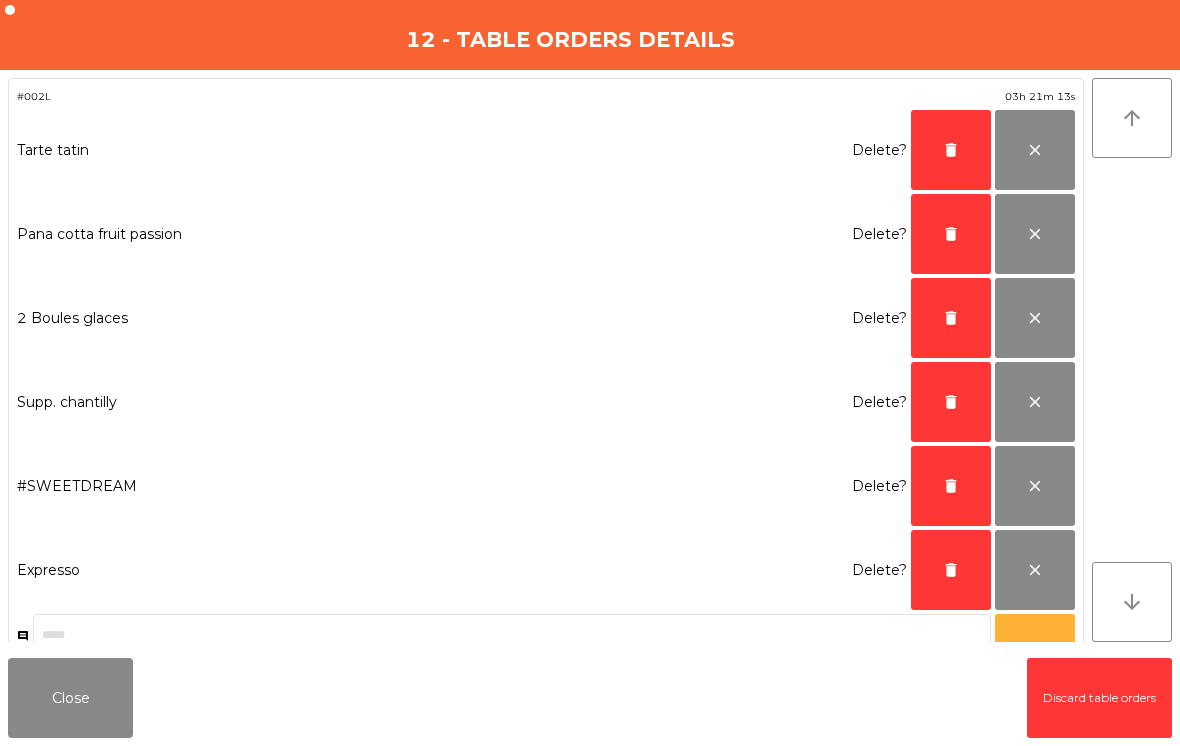 click on "delete" 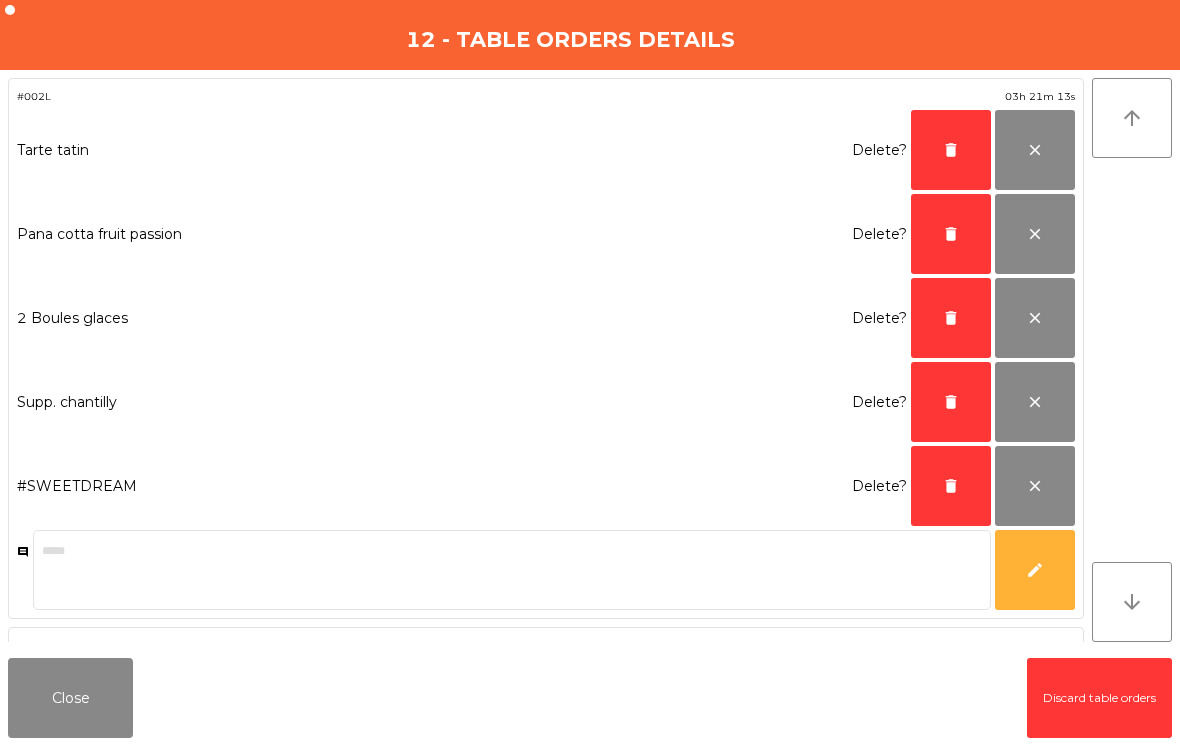 click on "delete" 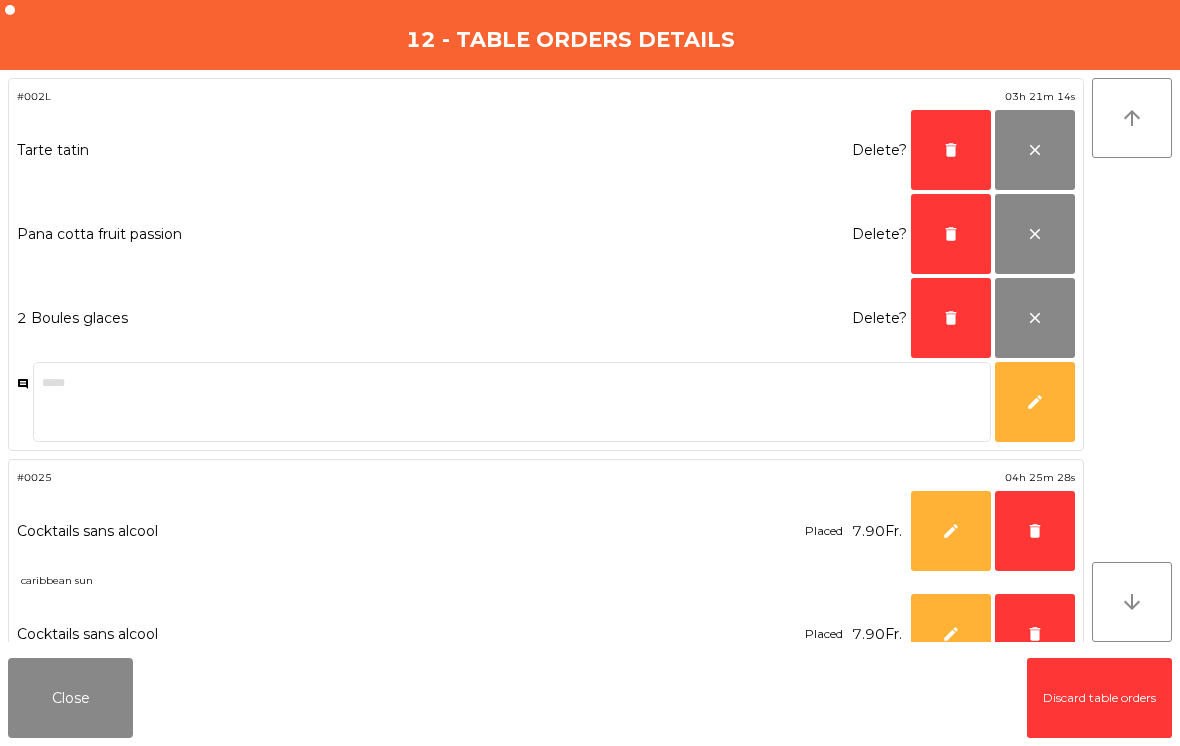 click on "delete" 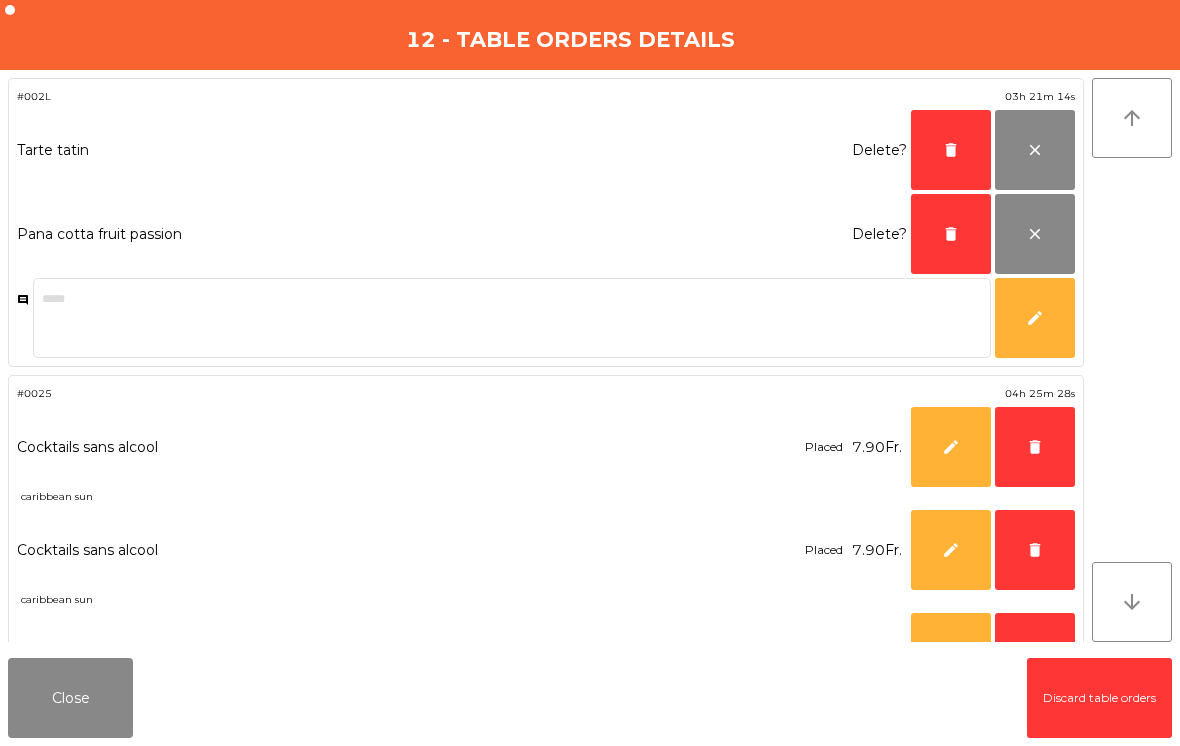 click on "delete" 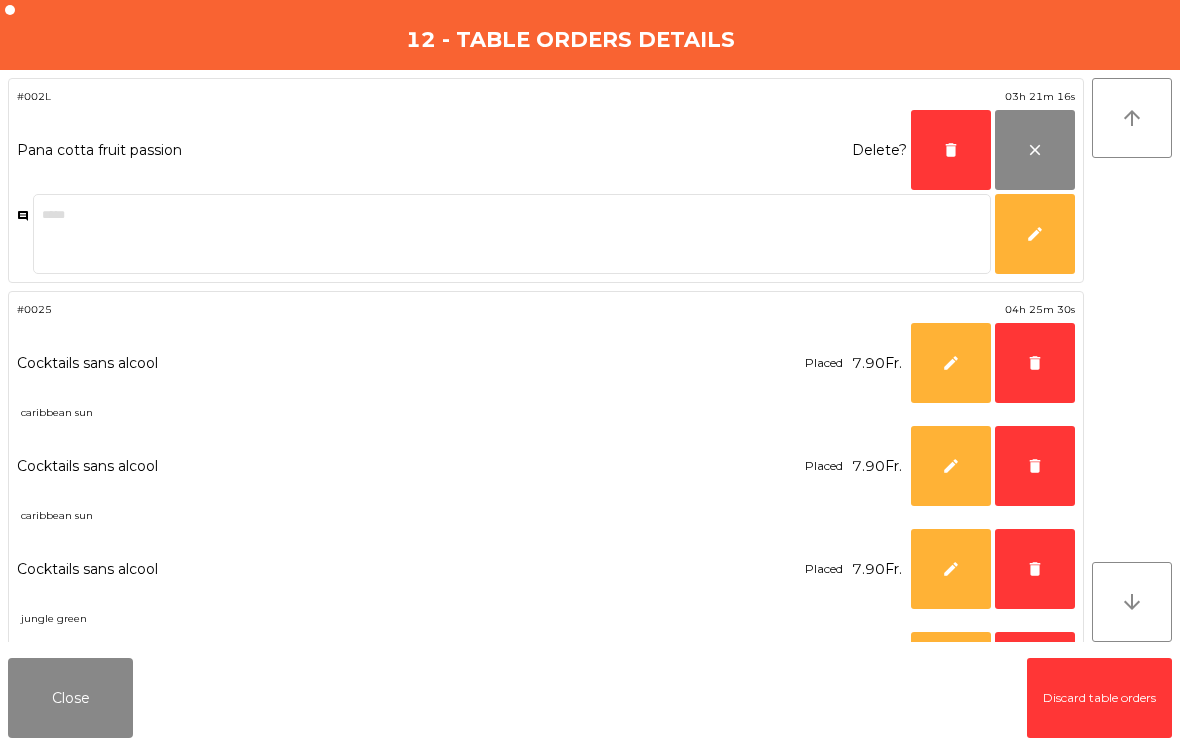 click on "delete" 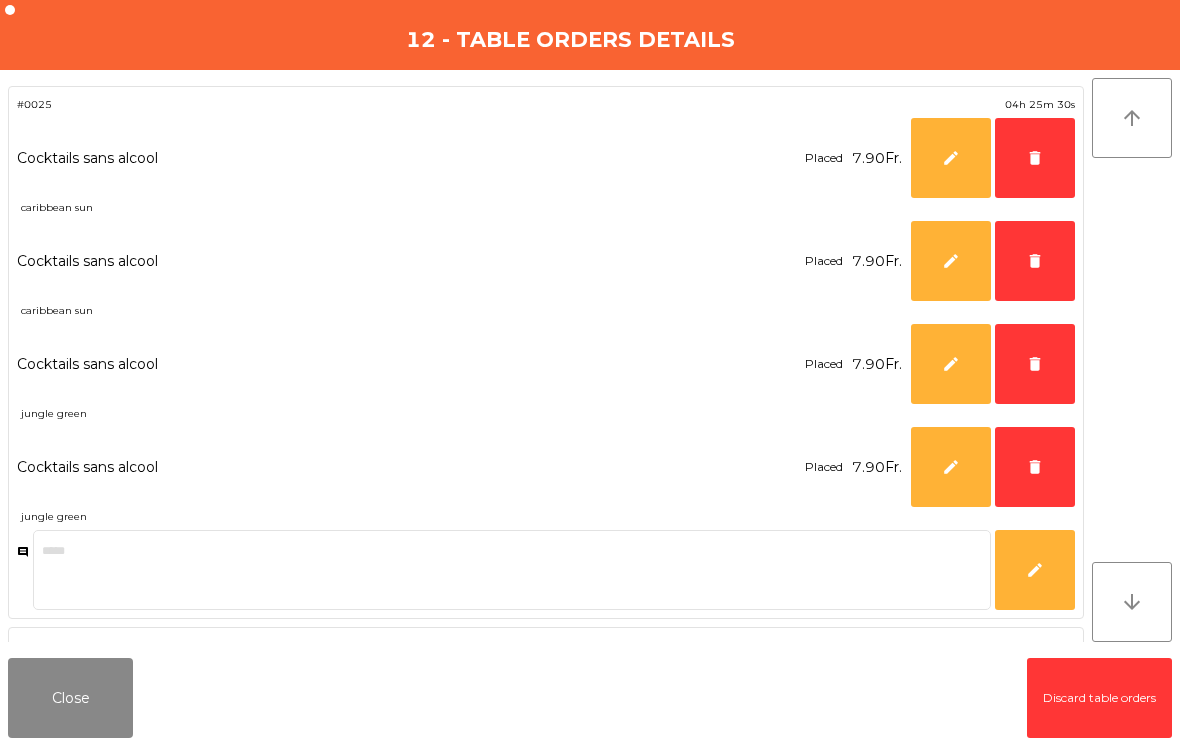 click on "delete" 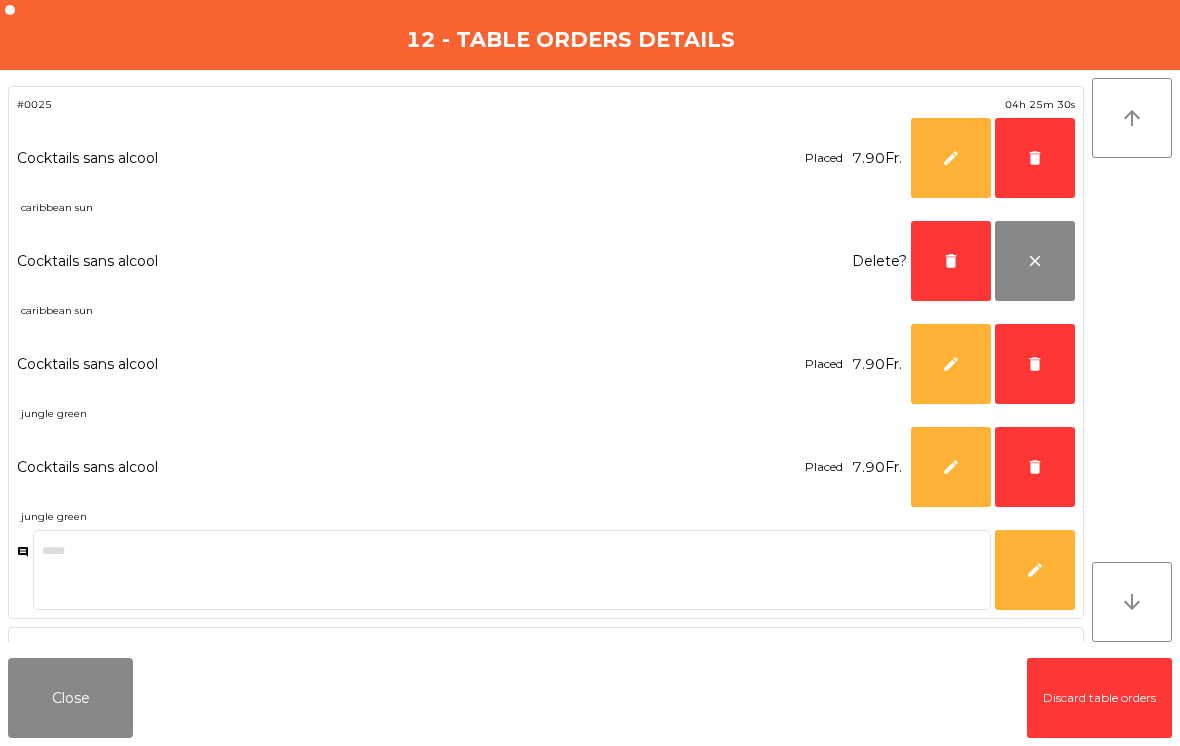 click on "delete" 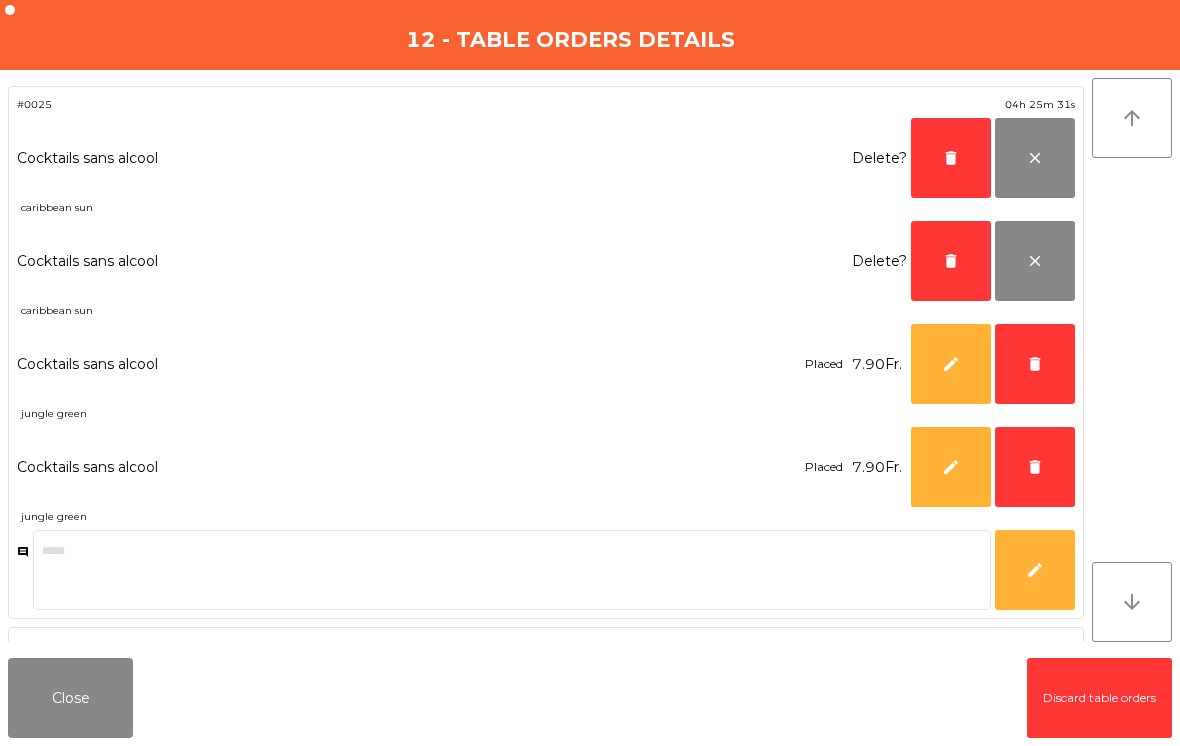 click on "delete" 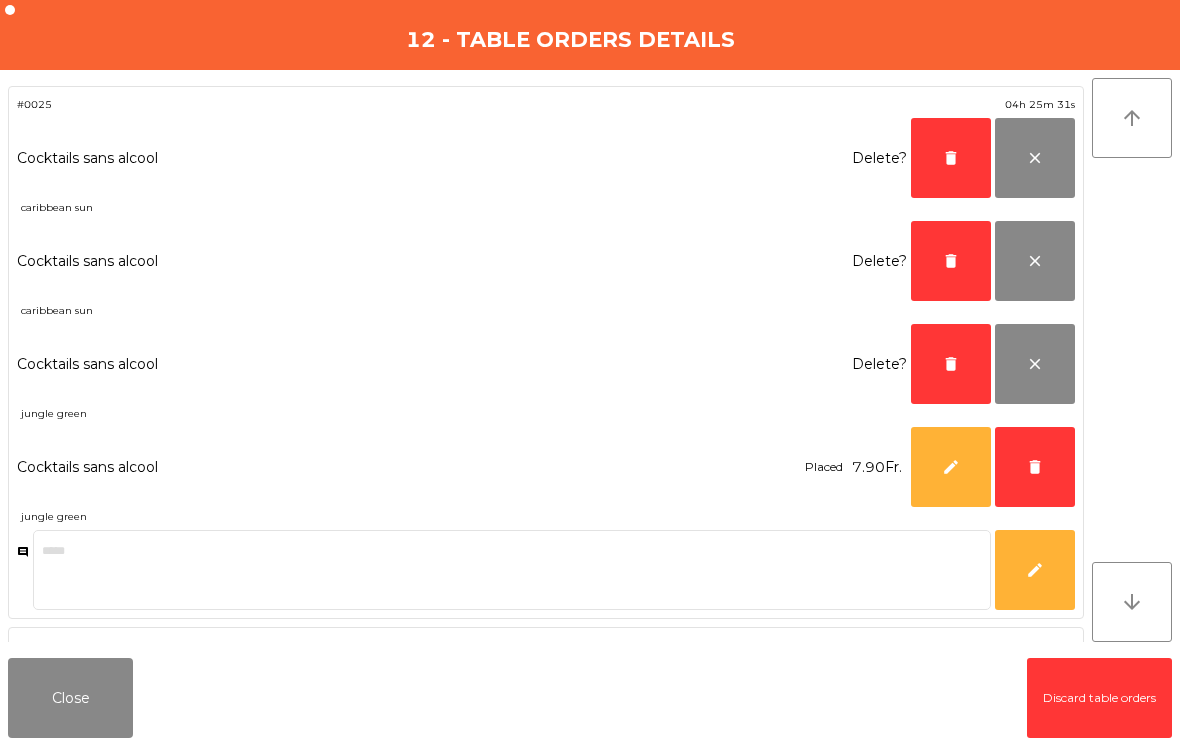 click on "delete" 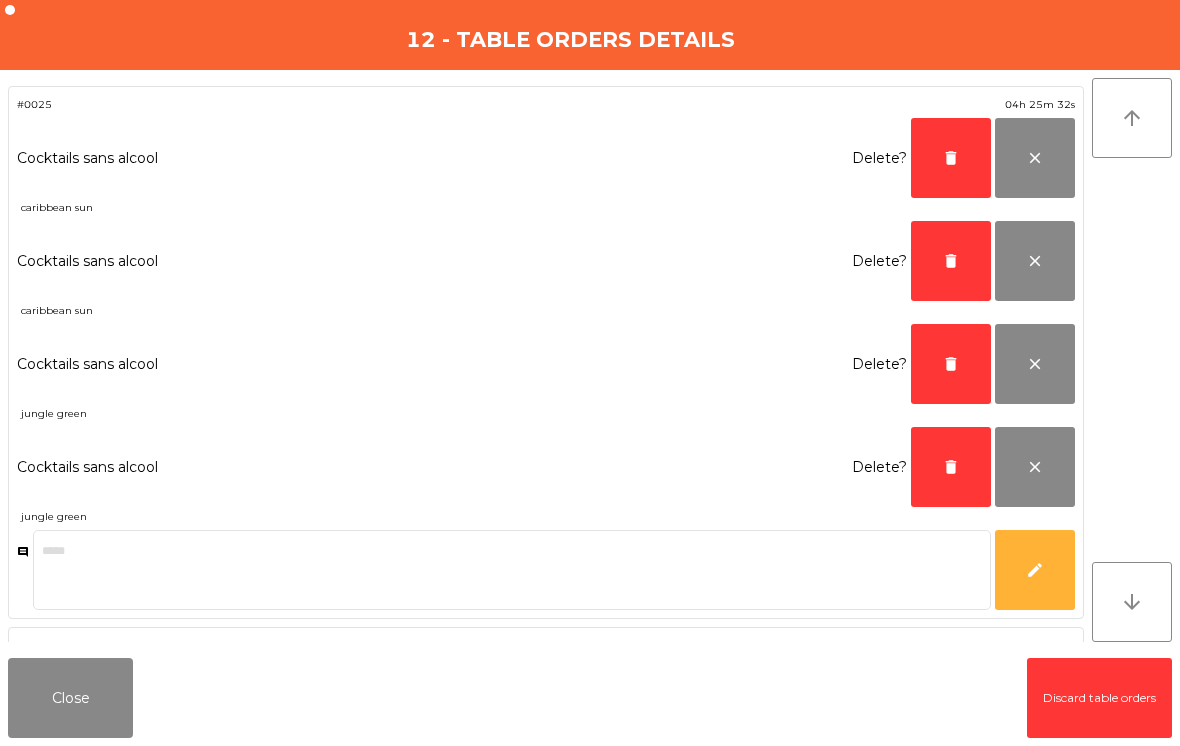 click on "delete" 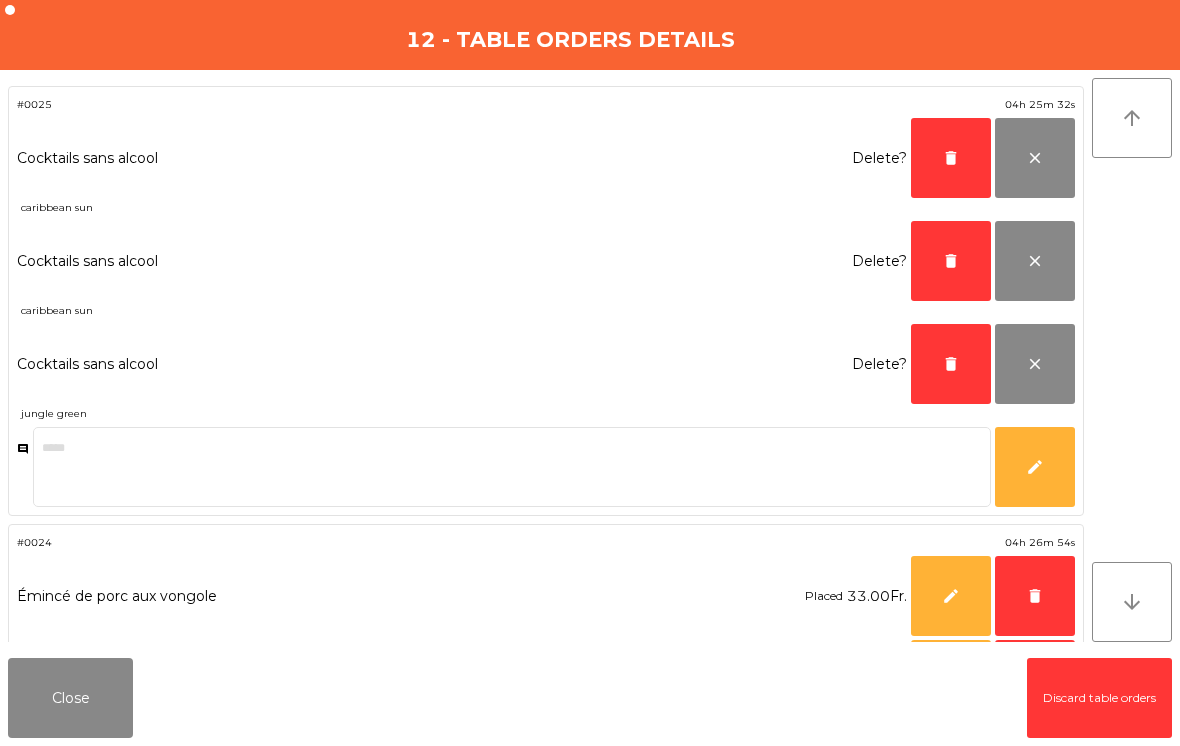 click on "delete" 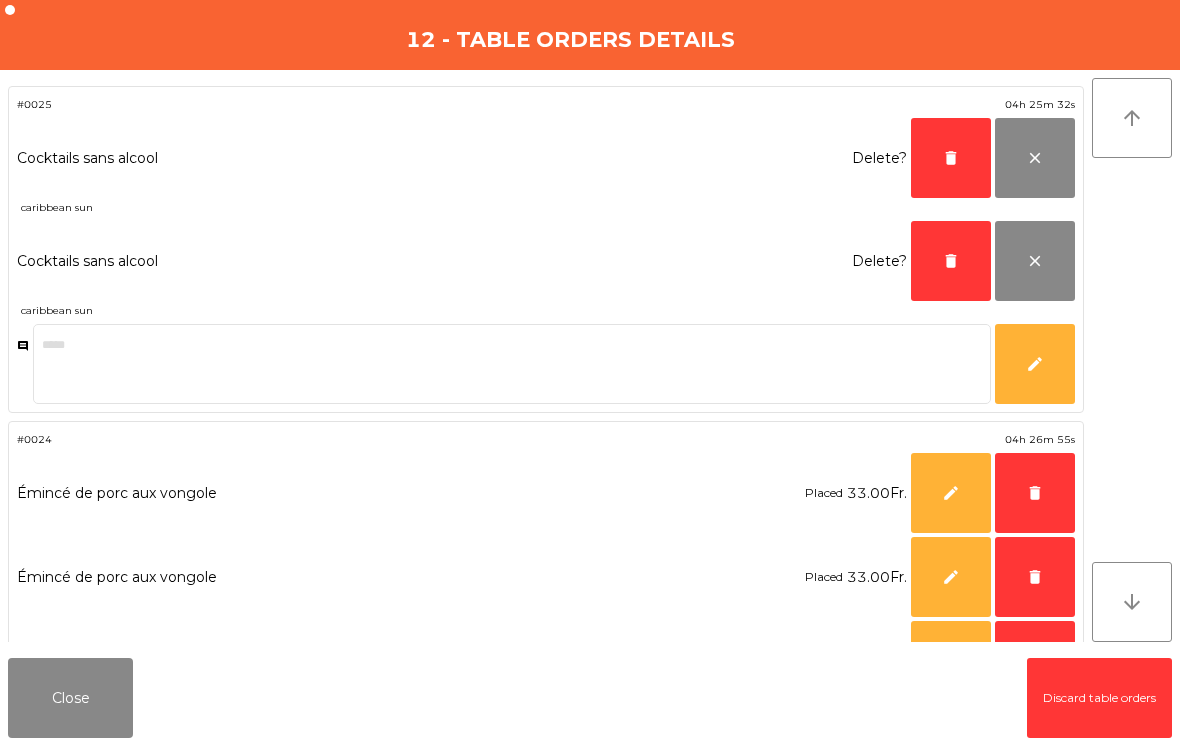 click on "delete" 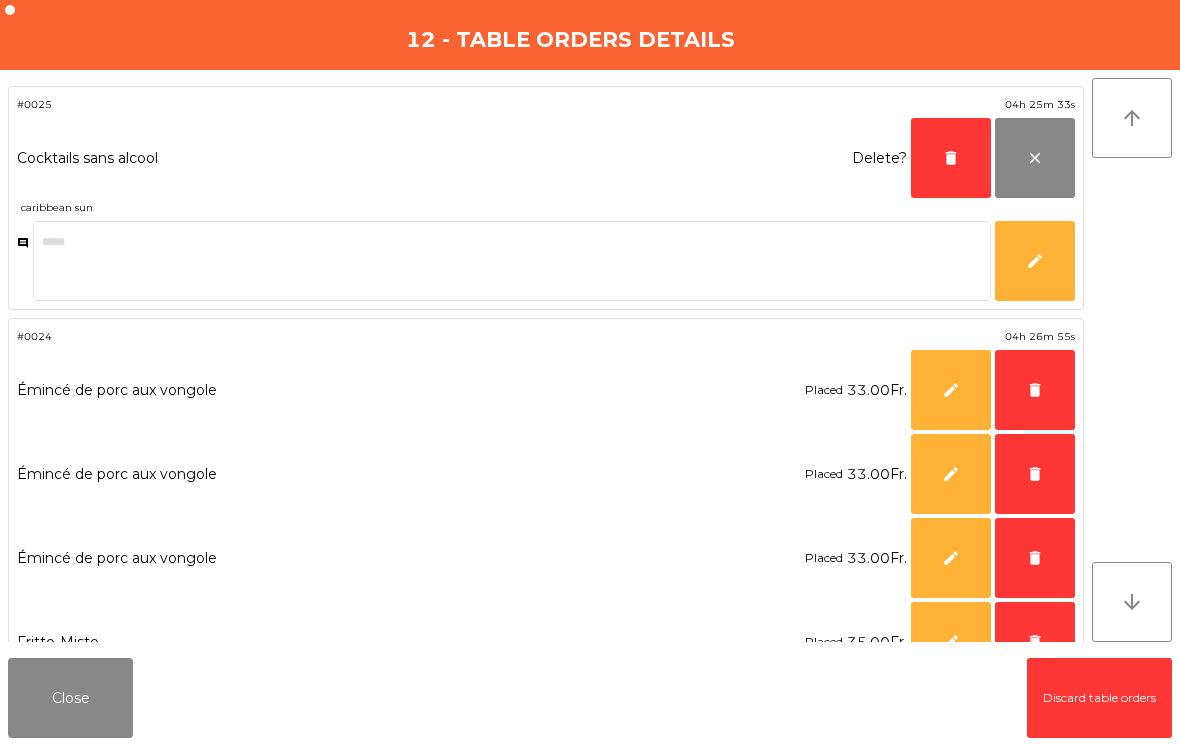 click on "delete" 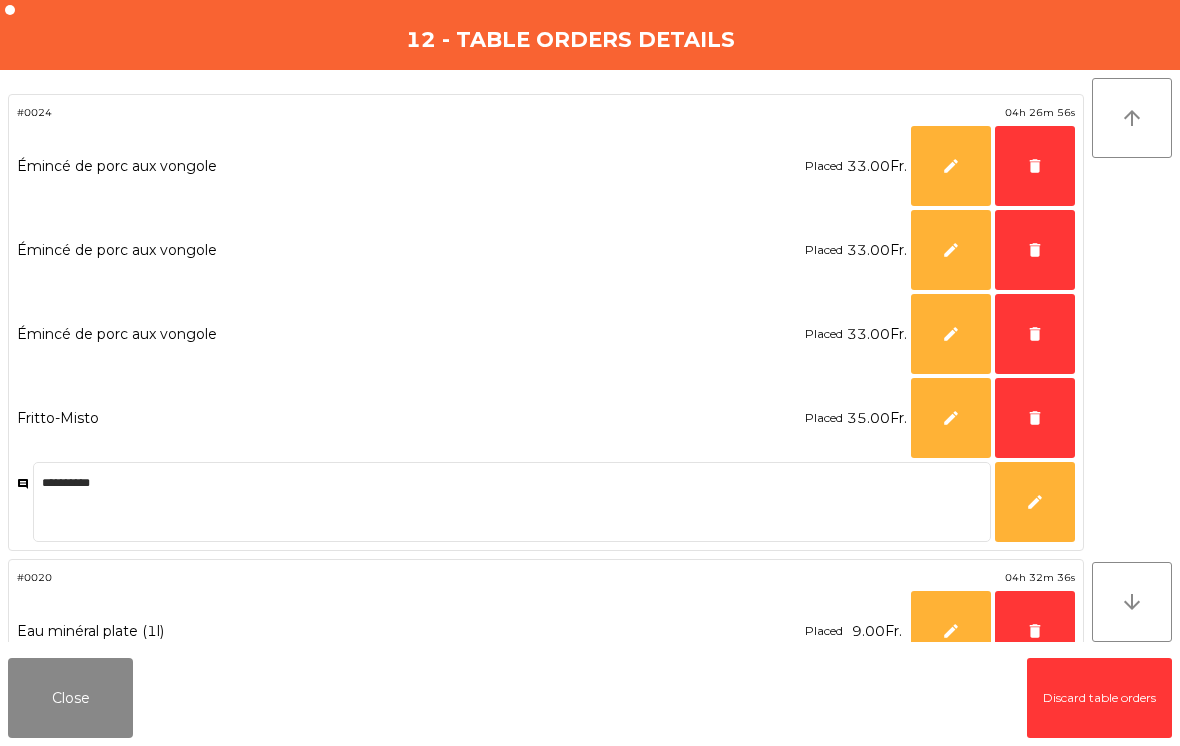 click on "delete" 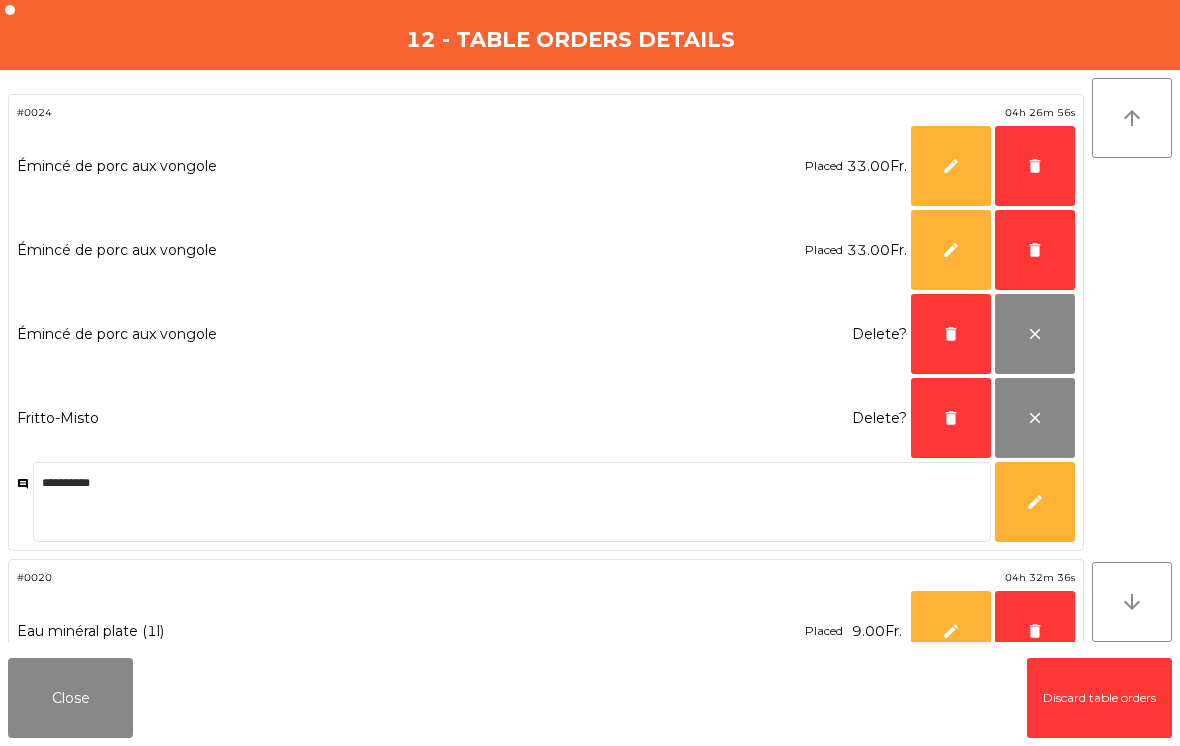 click on "delete" 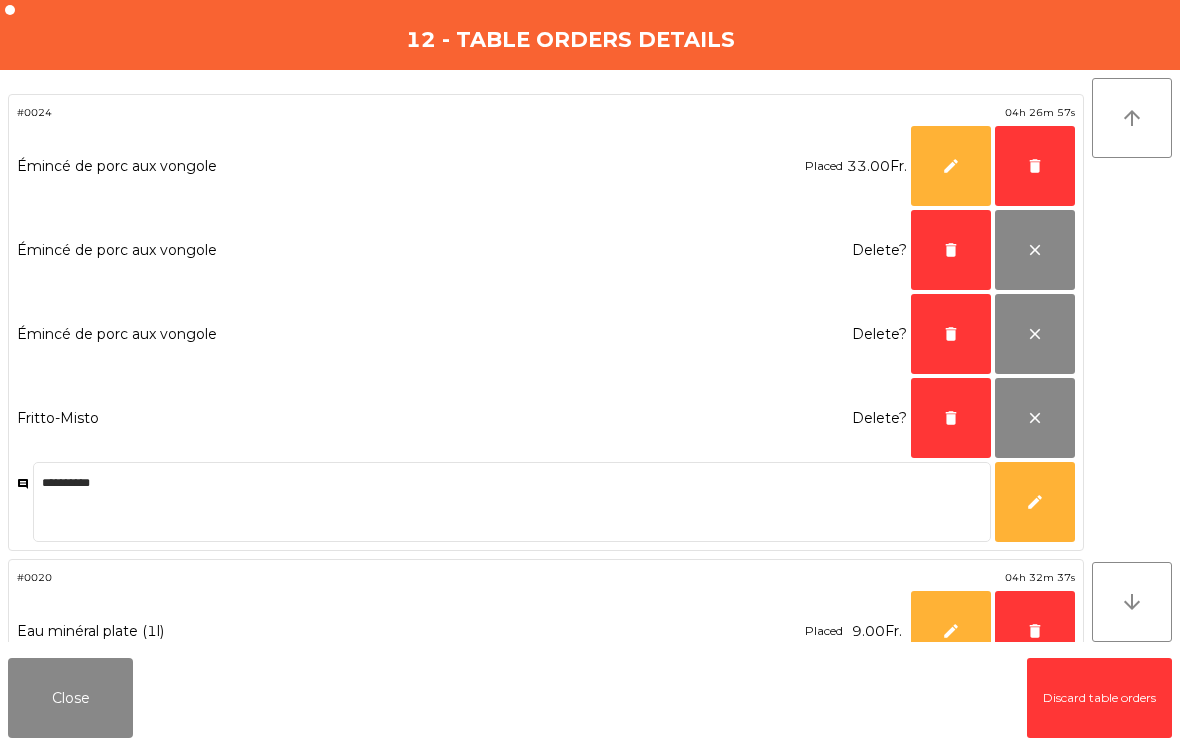 click on "delete" 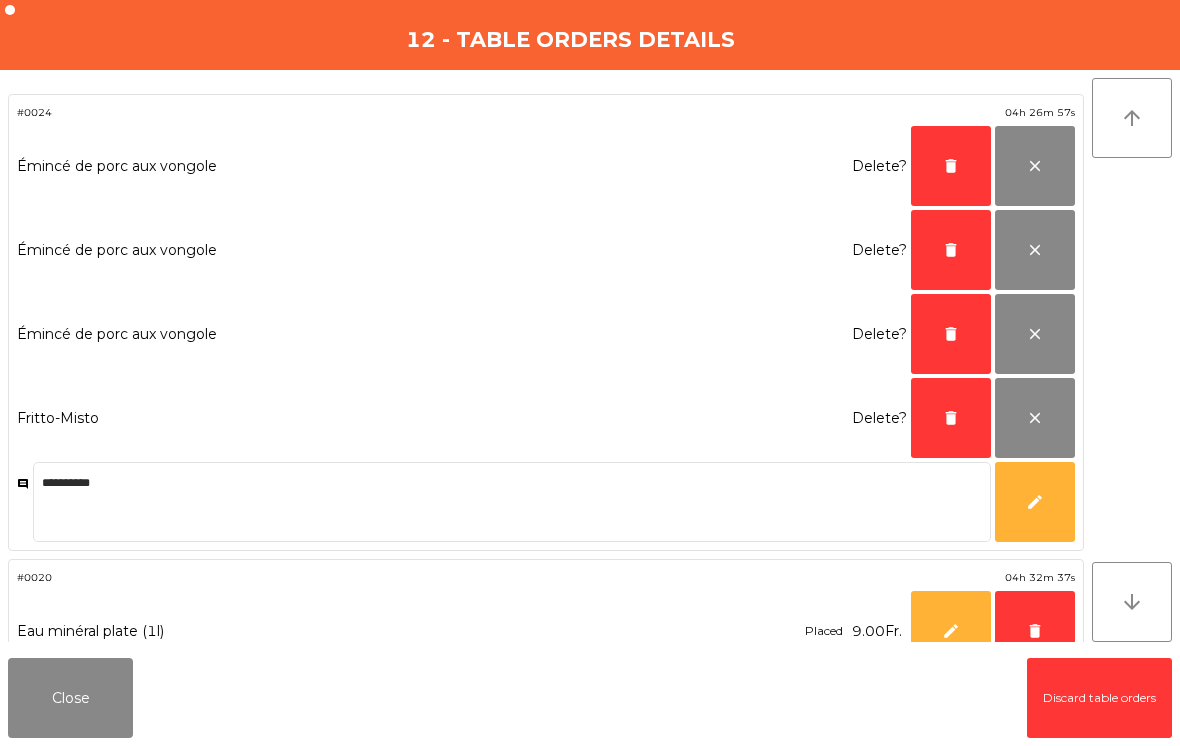 click on "delete" 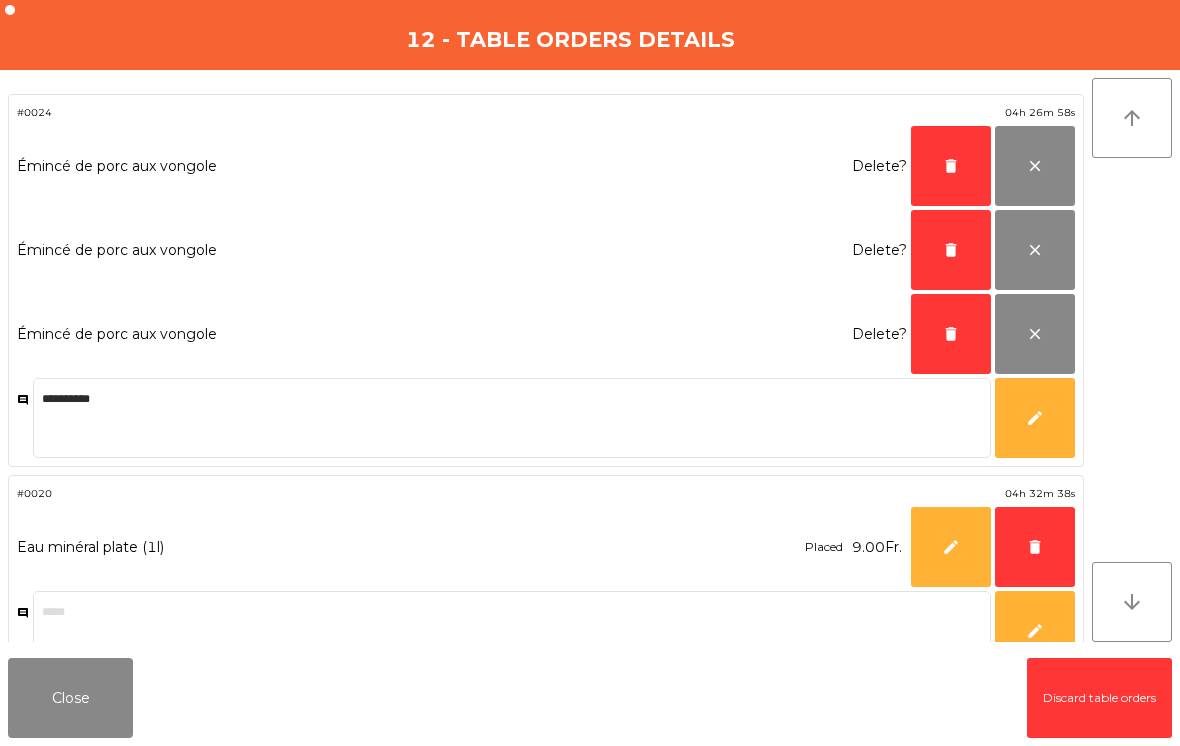 click on "delete" 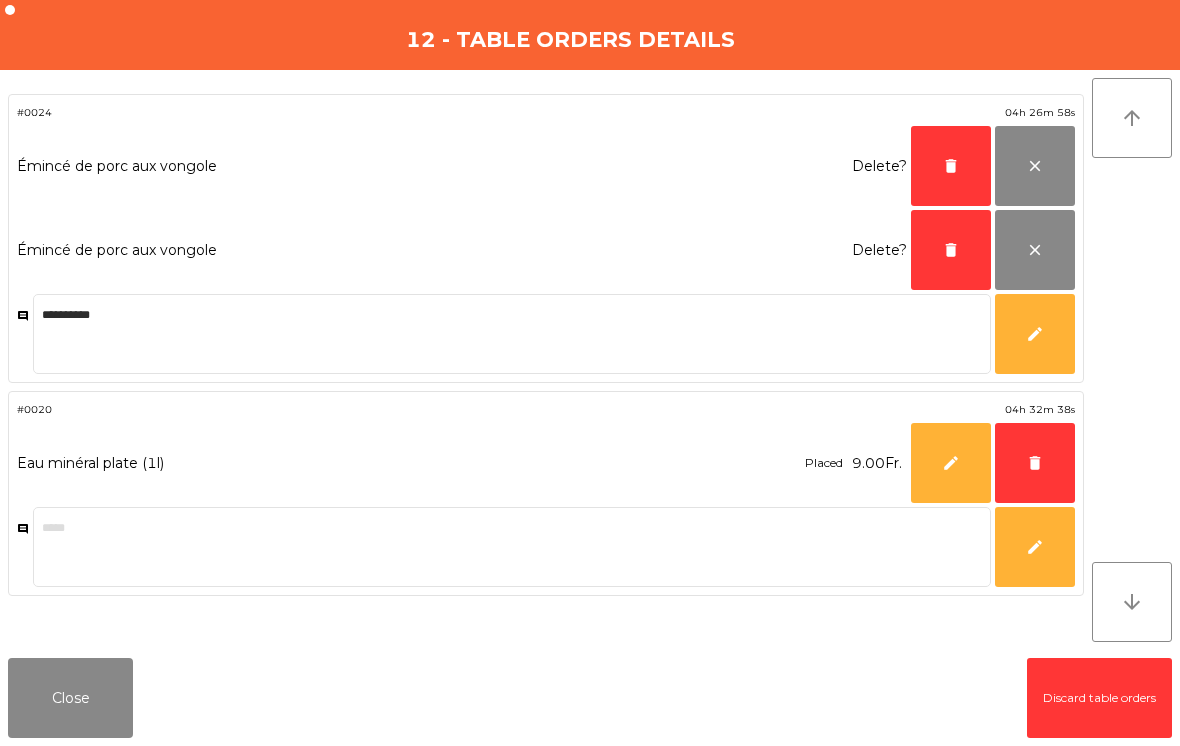 click on "delete" 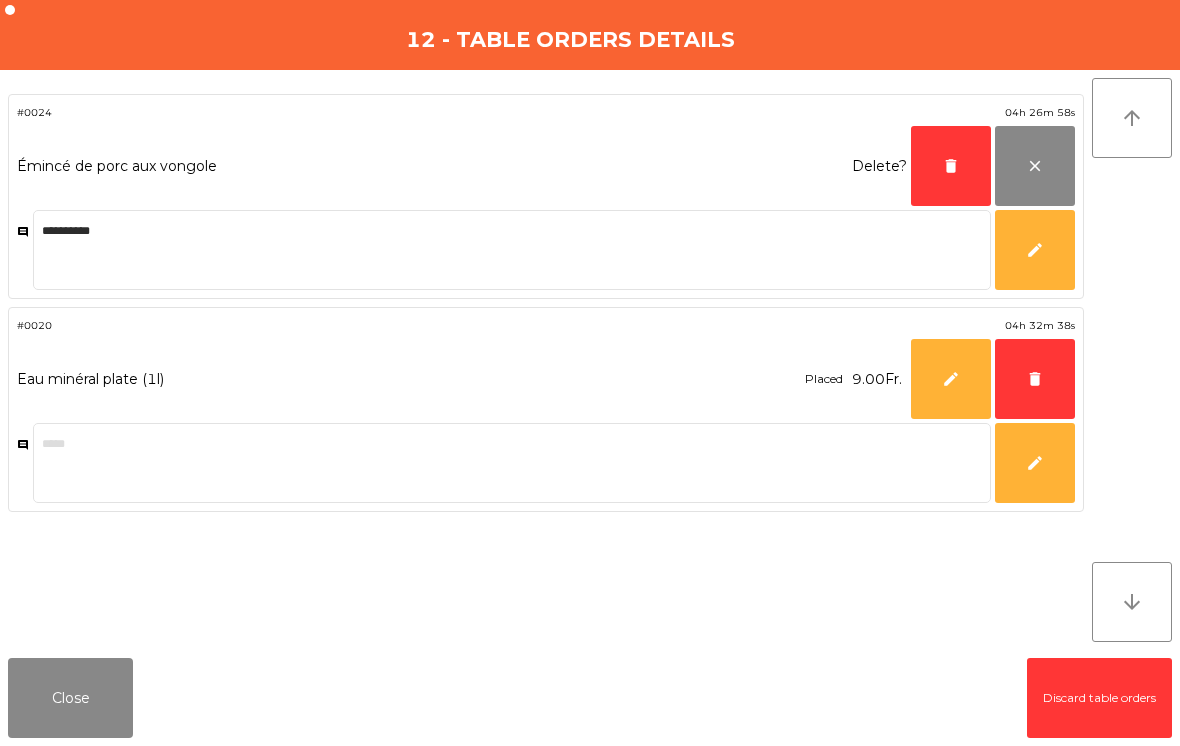 click on "delete" 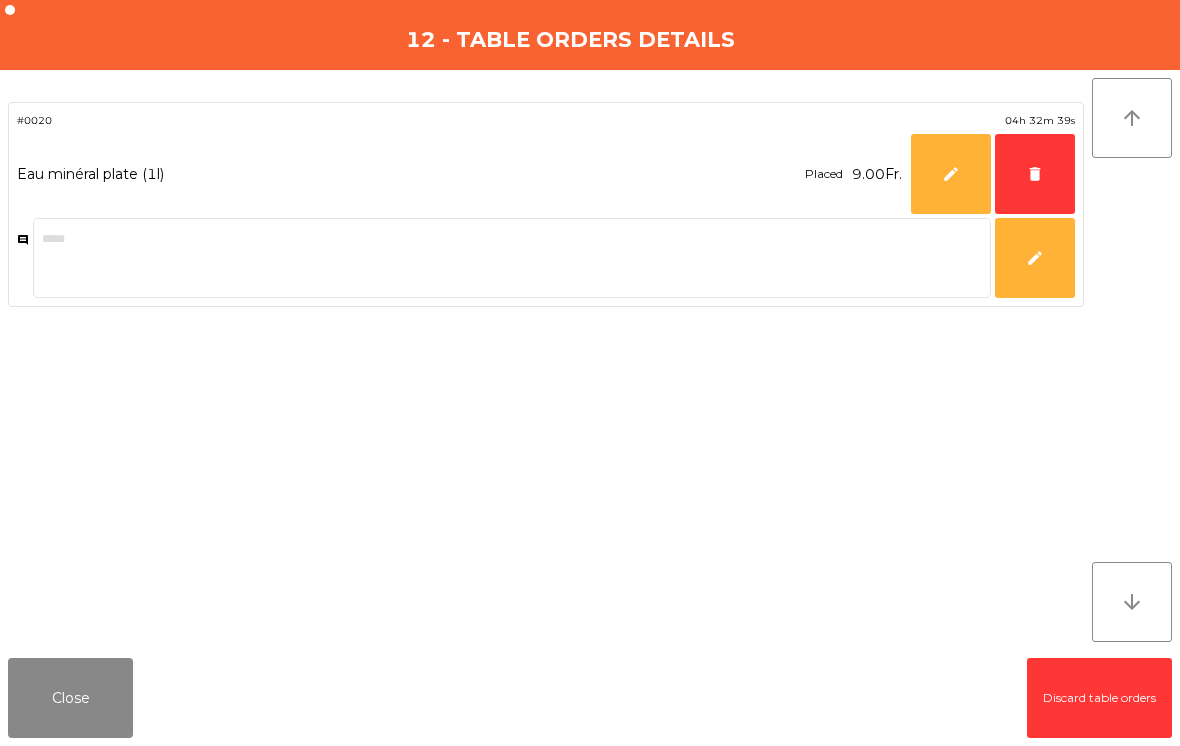 click on "delete" 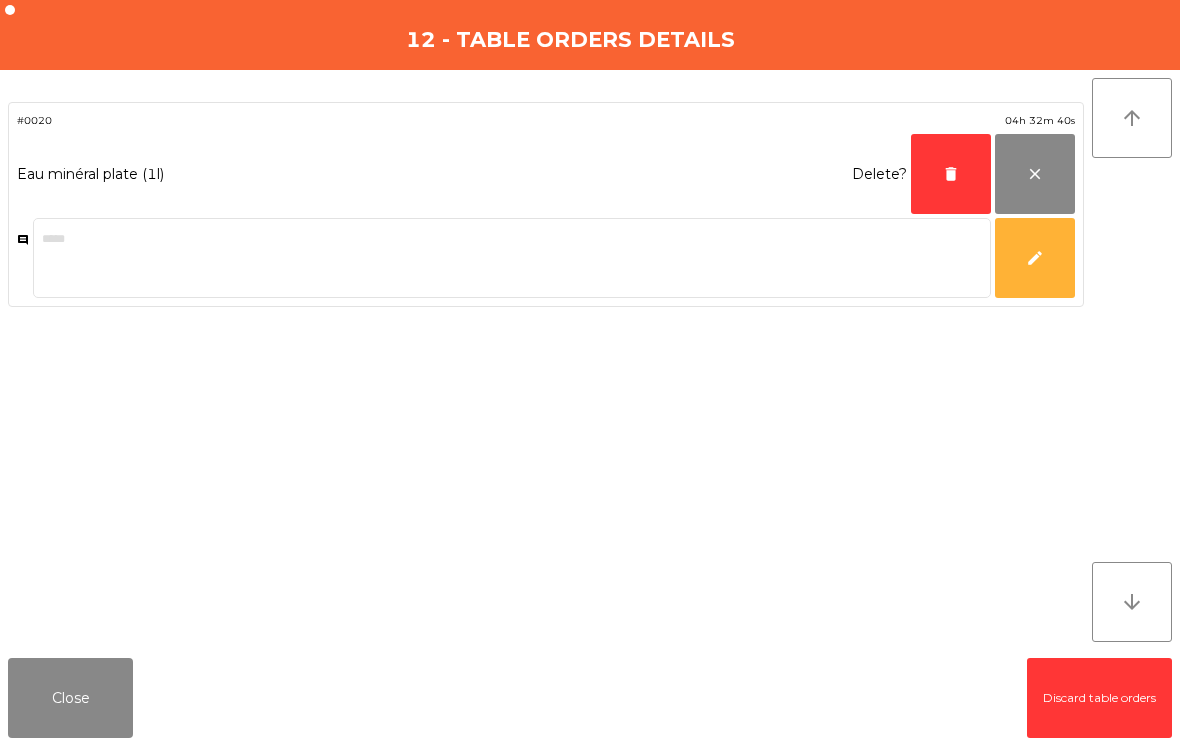 click on "delete" 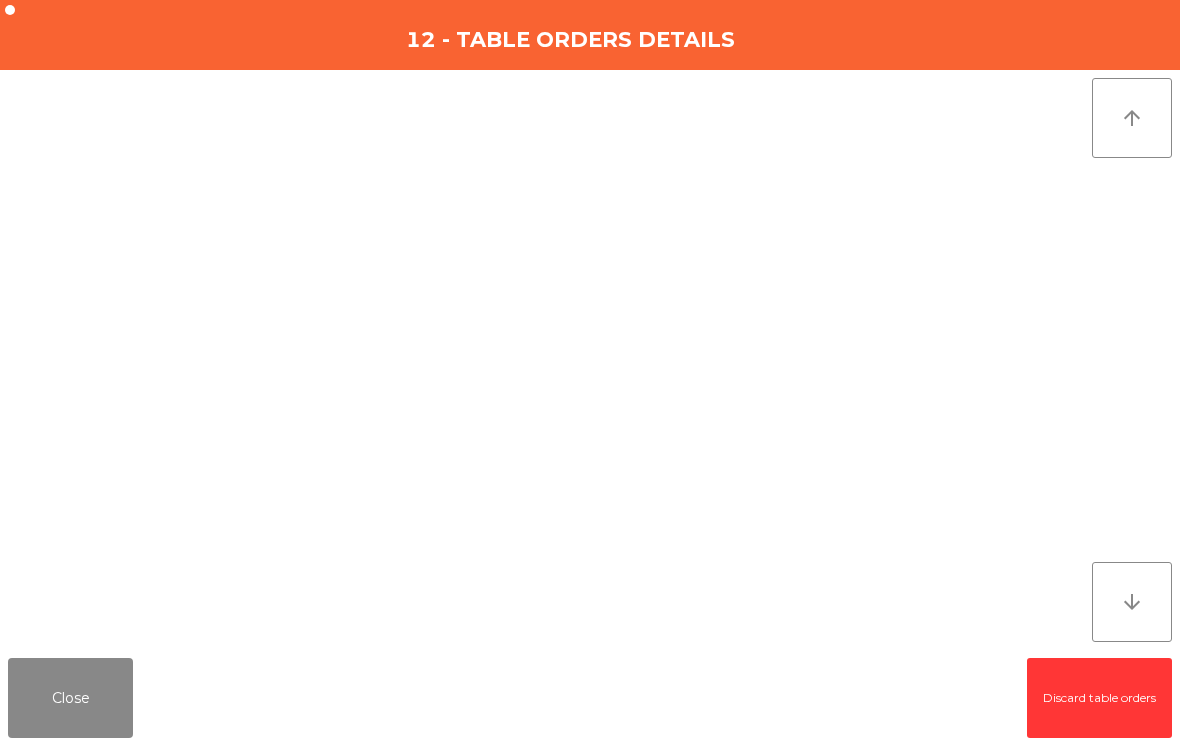 click on "Close" 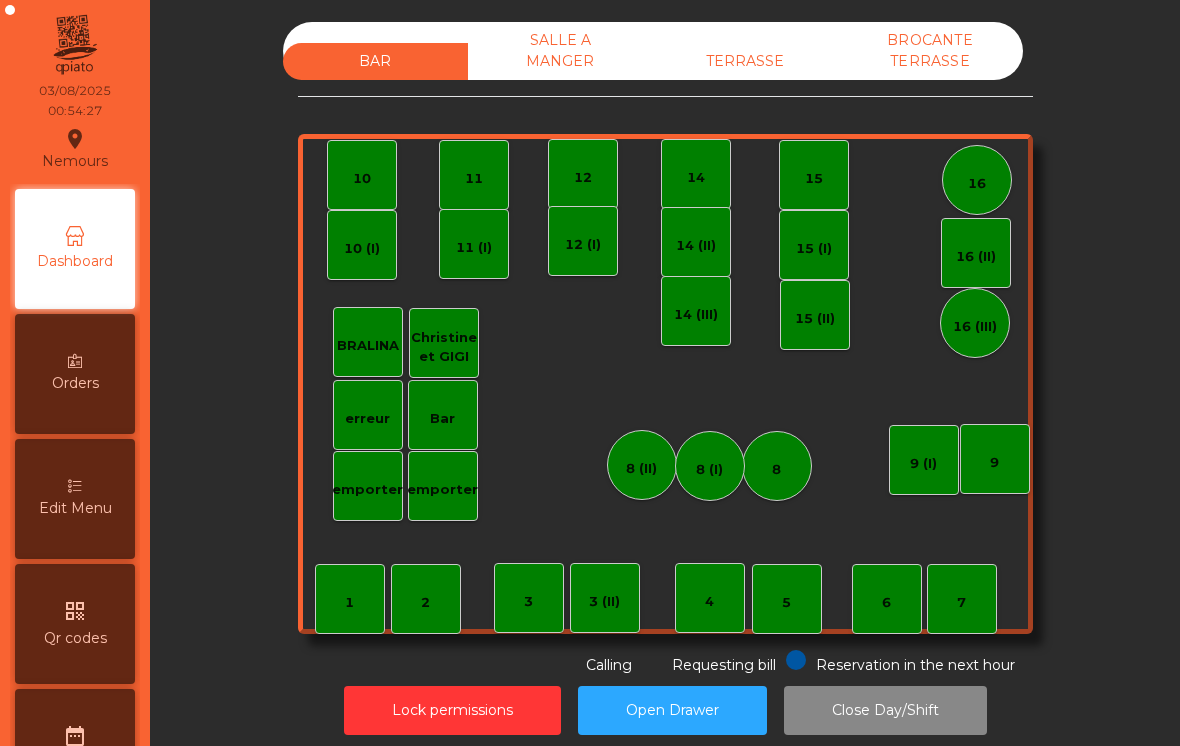 click on "SALLE A MANGER" 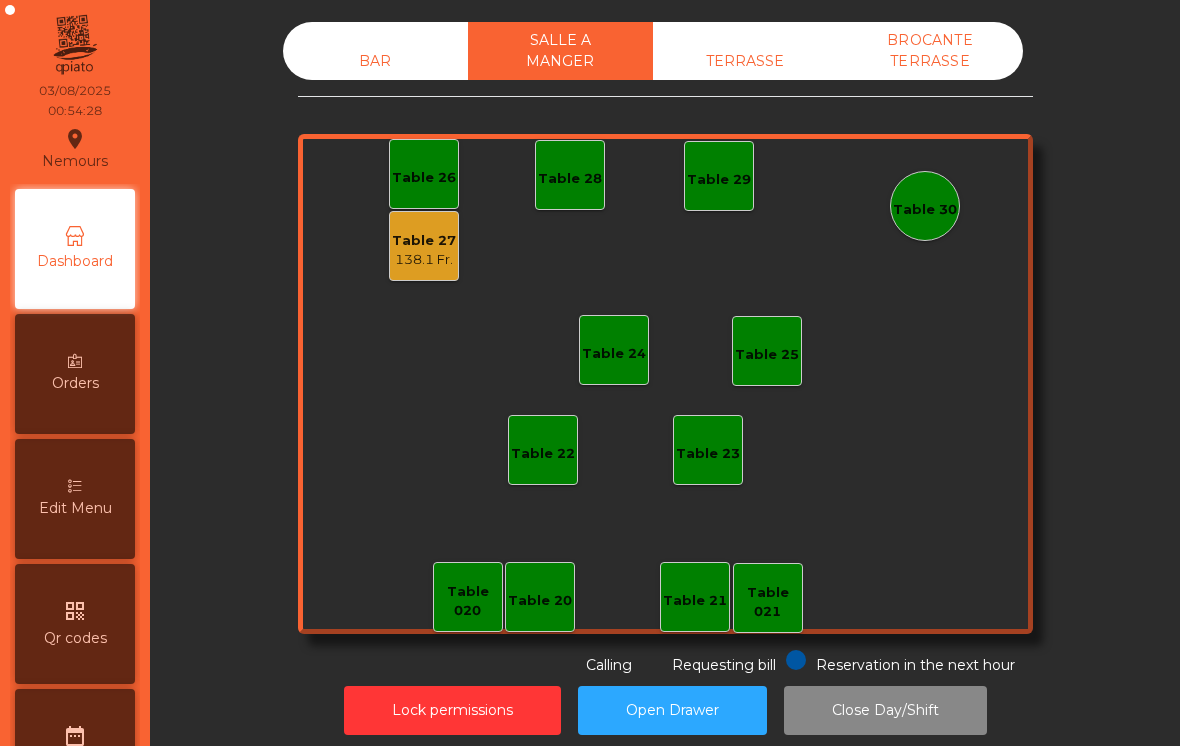 click on "138.1 Fr." 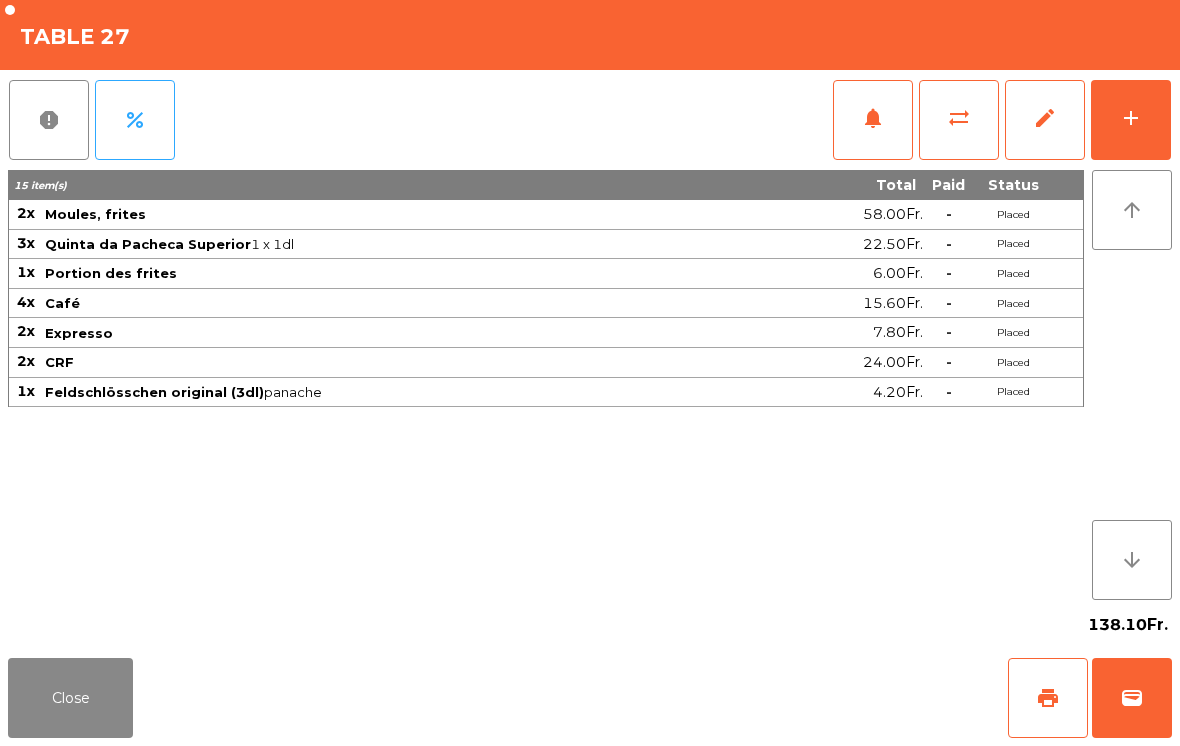 click on "wallet" 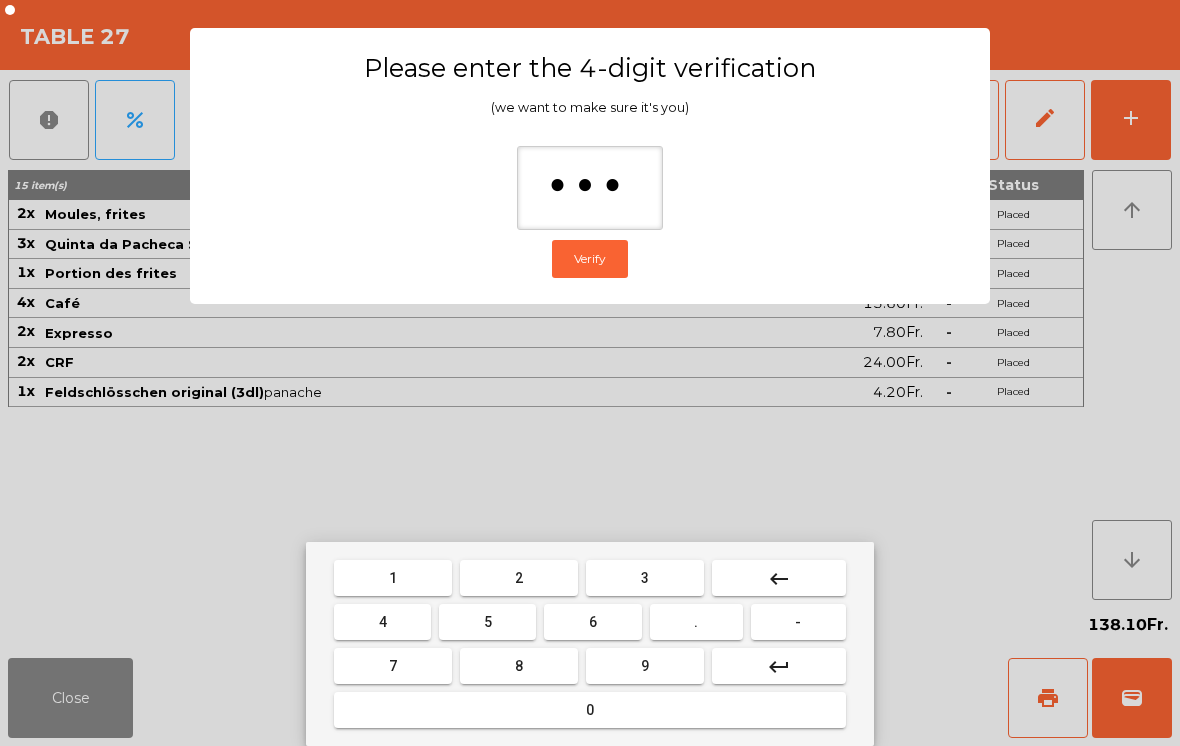 type on "****" 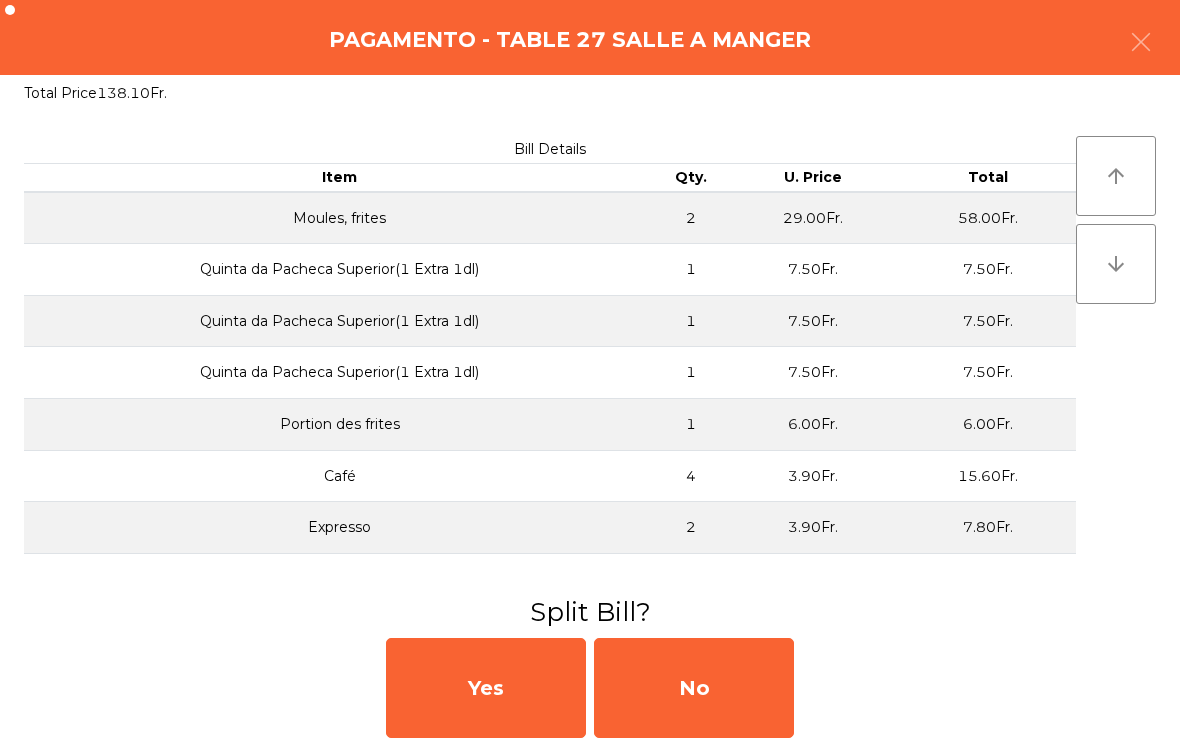 click on "No" 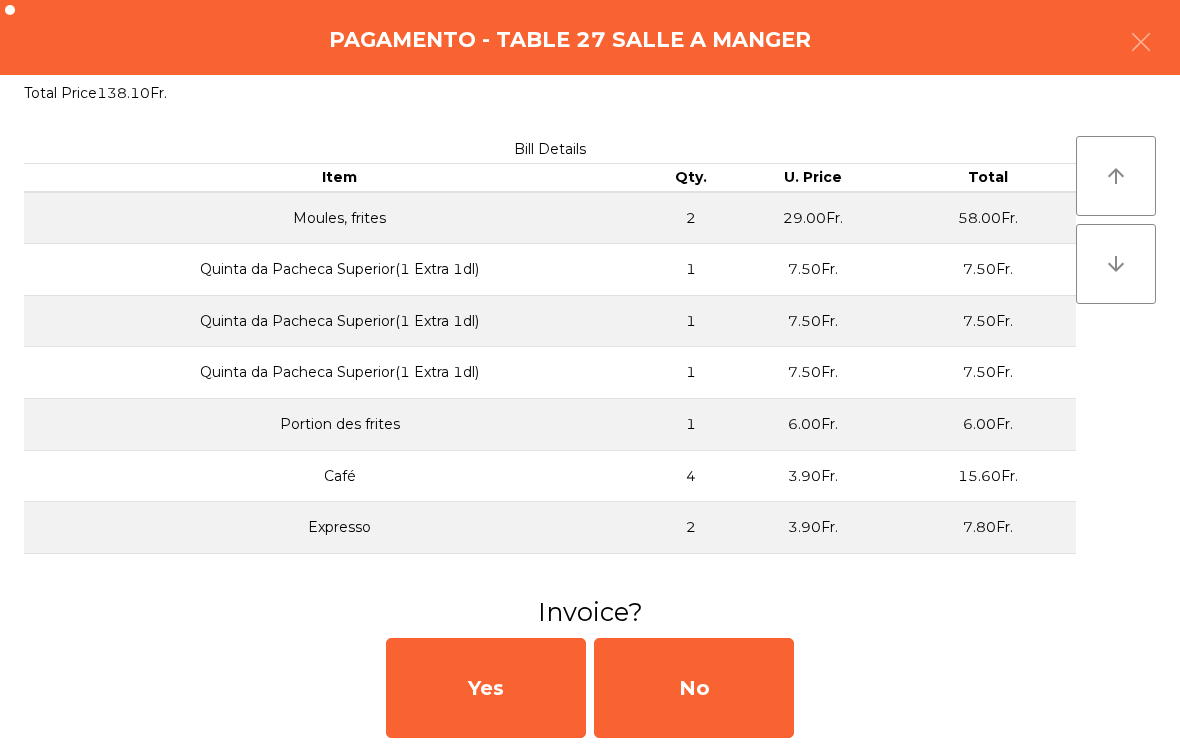 click on "No" 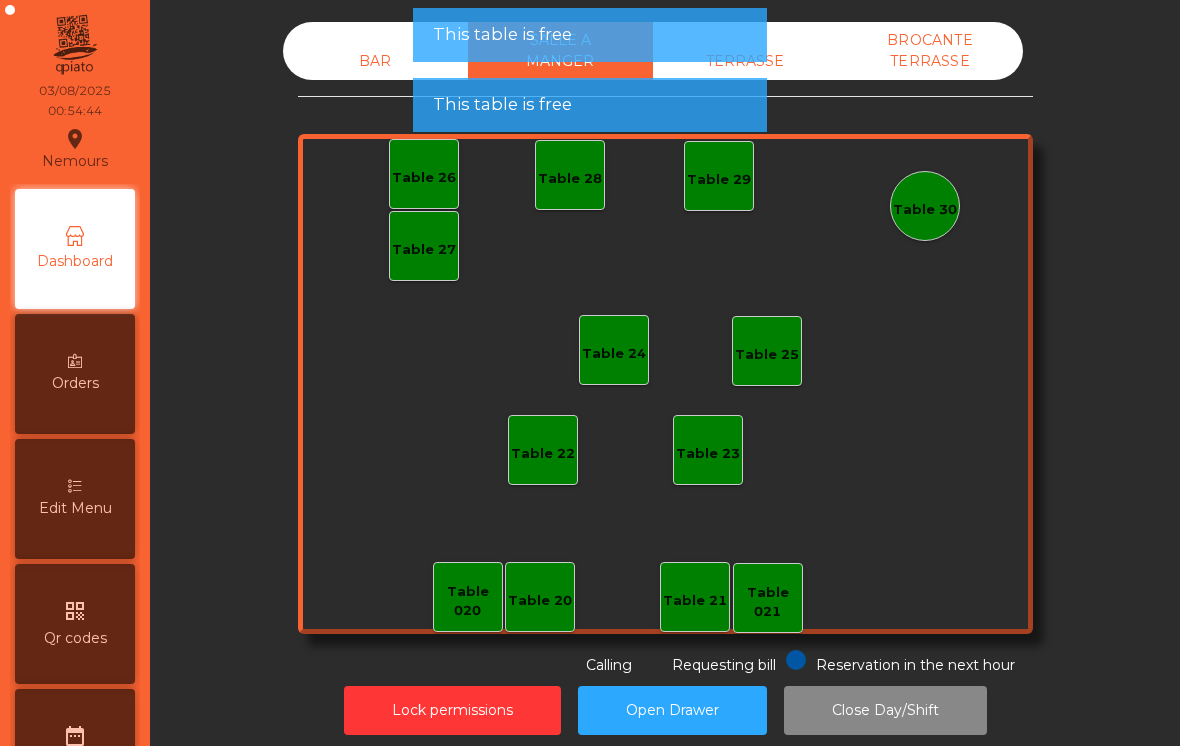 click on "Lock permissions" 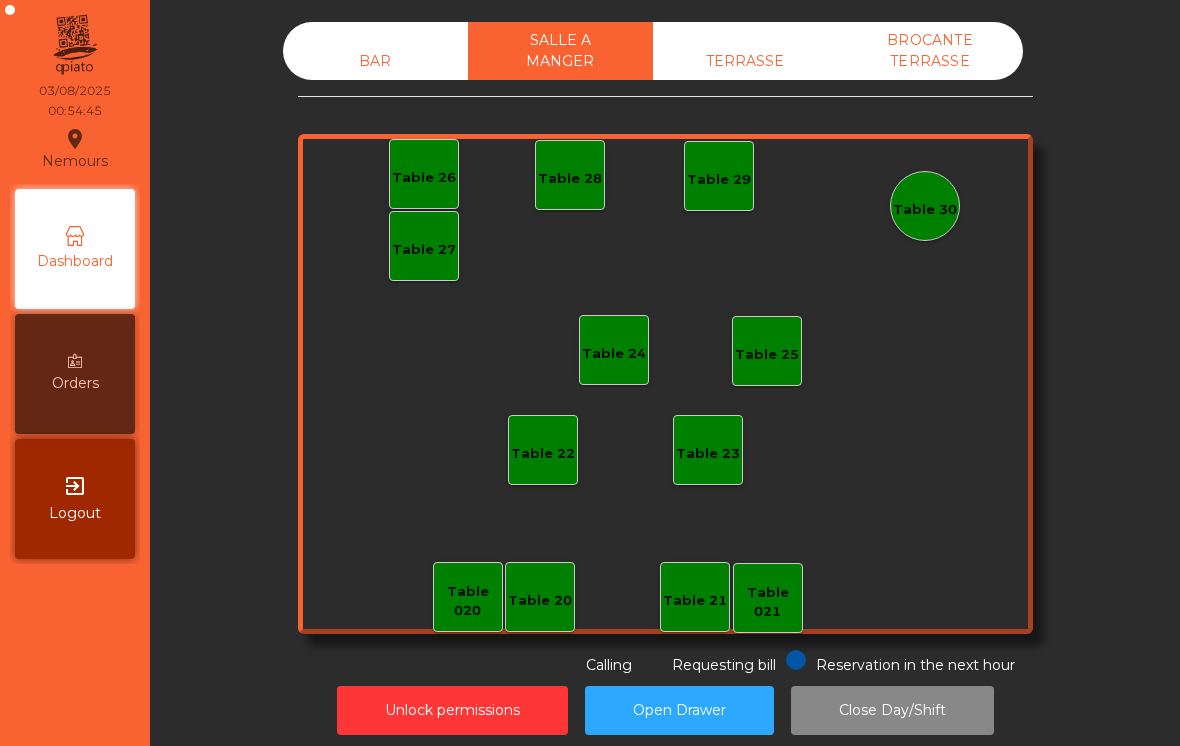 click on "BAR" 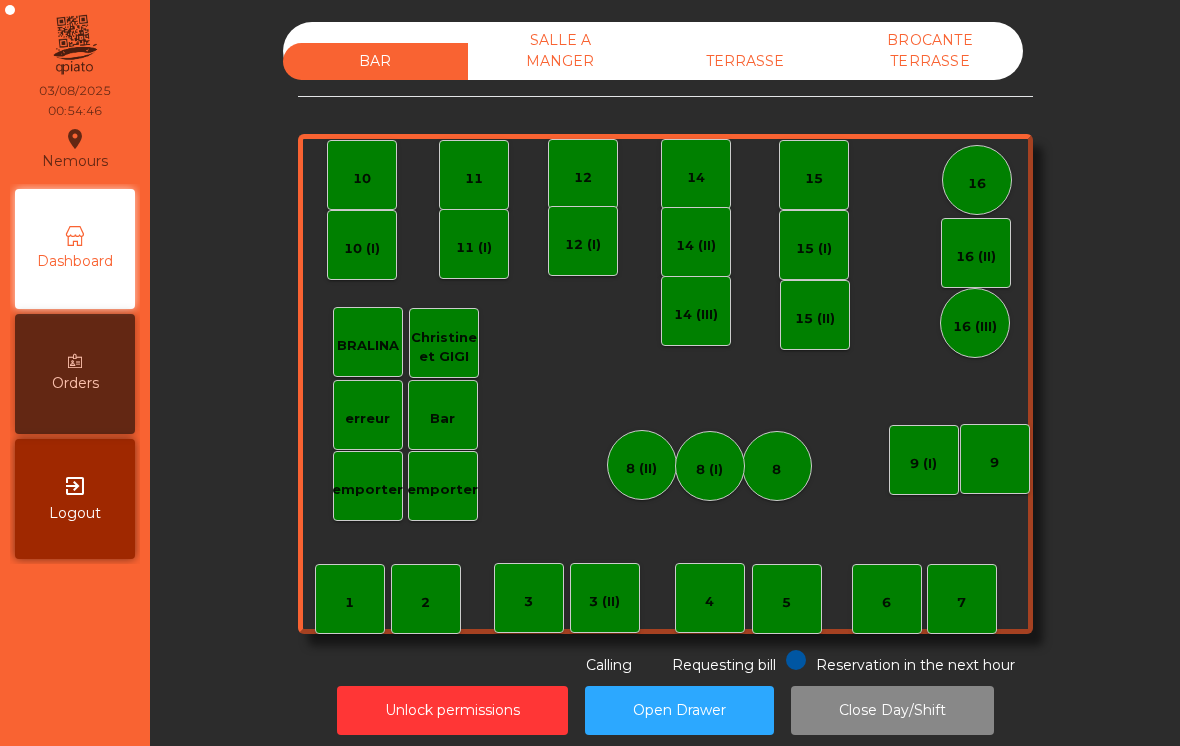 click on "TERRASSE" 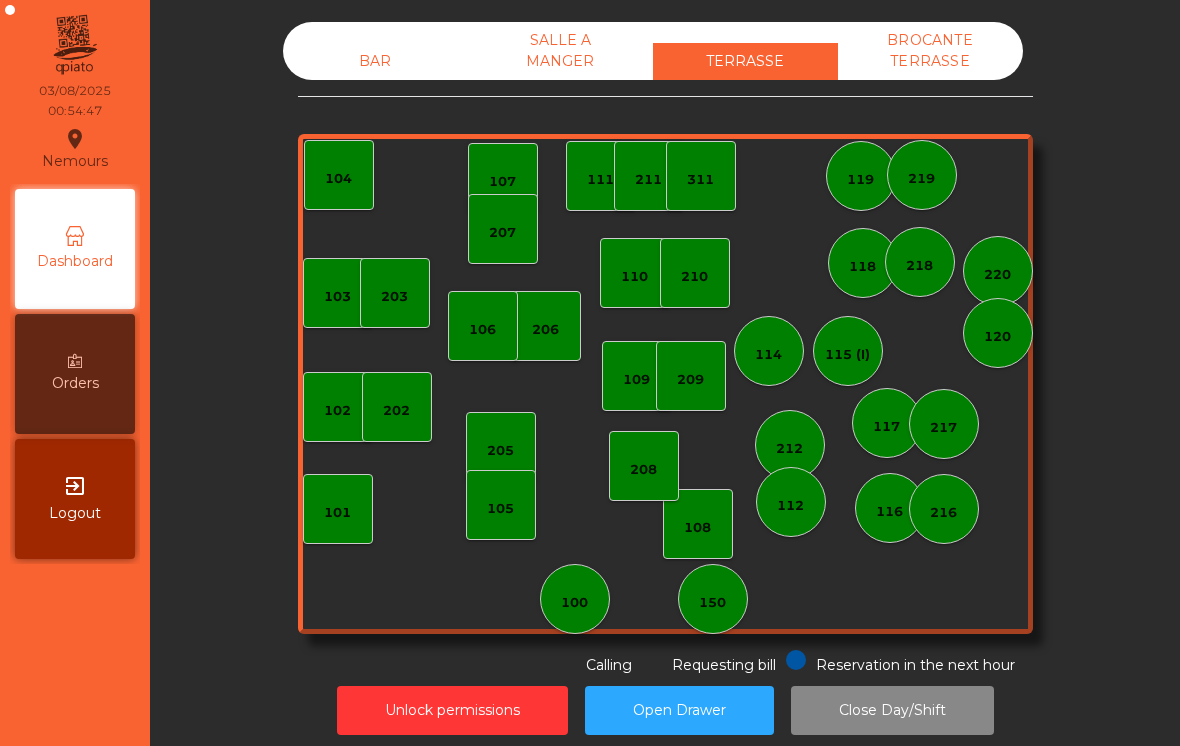 click on "BROCANTE TERRASSE" 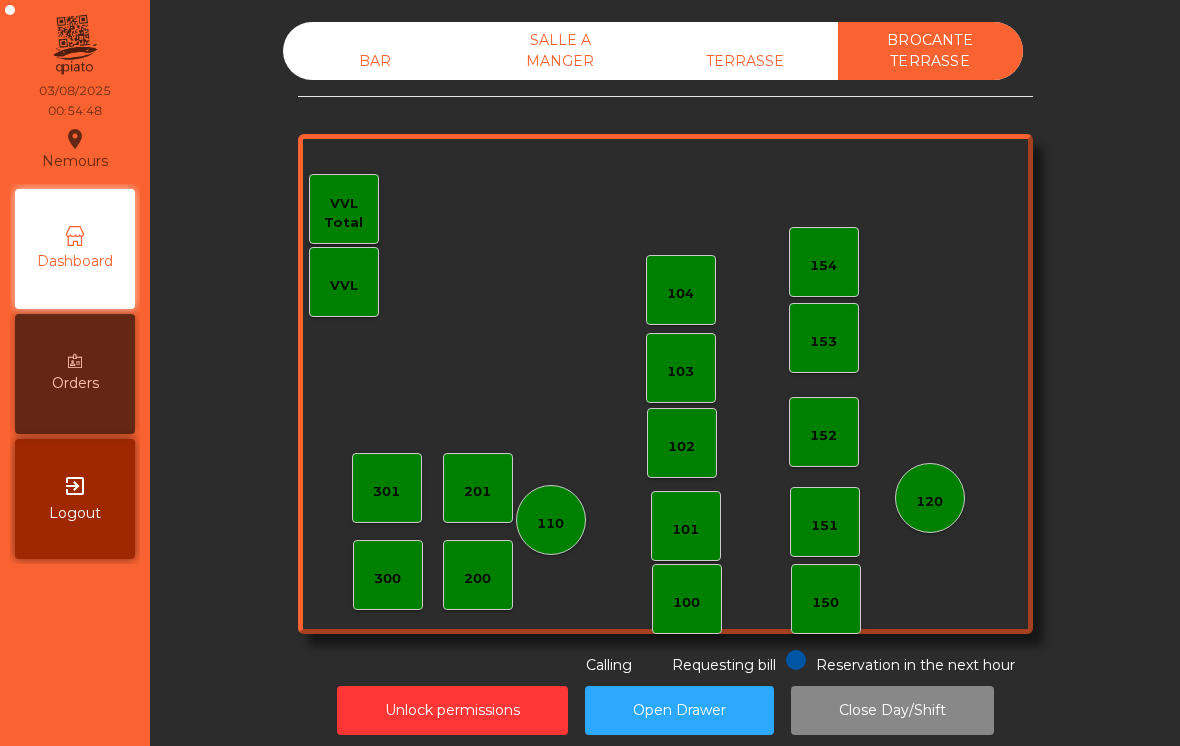 click on "Close Day/Shift" 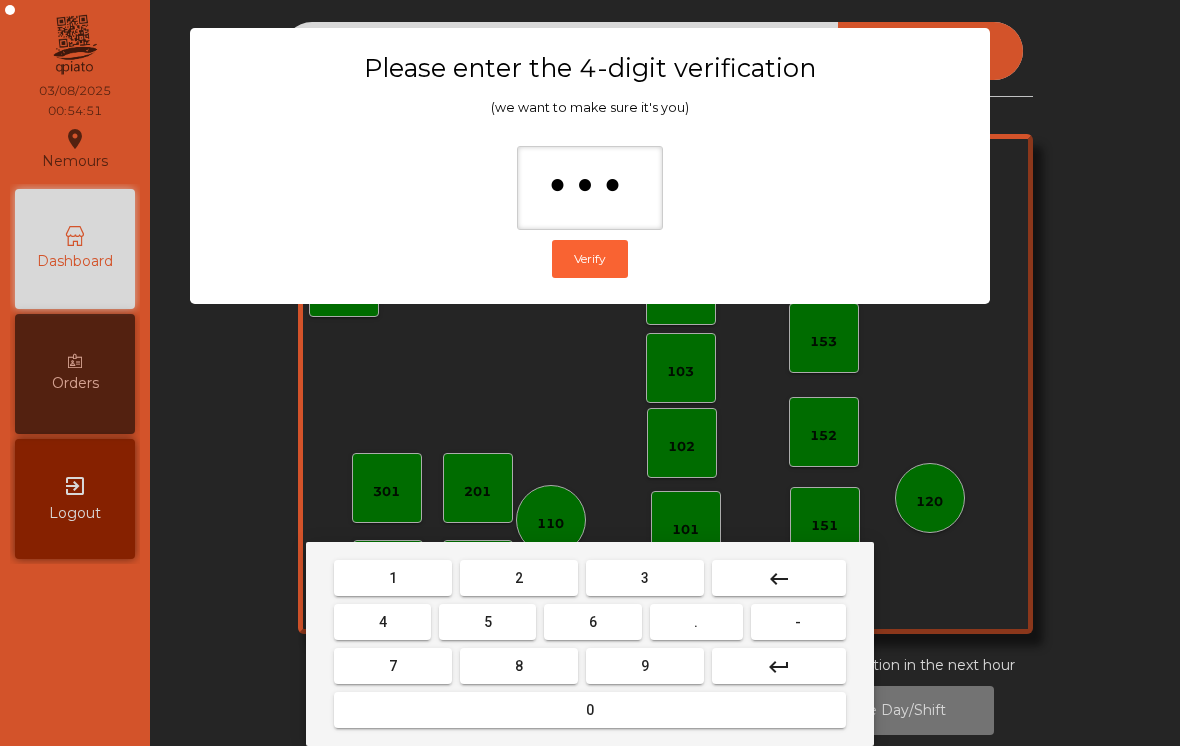 type on "****" 